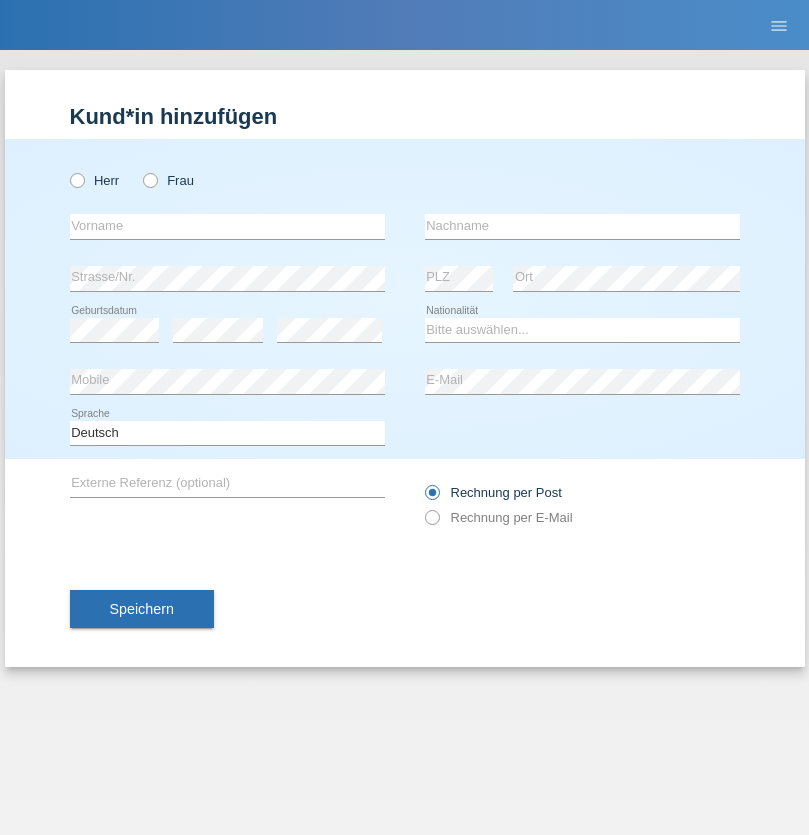 scroll, scrollTop: 0, scrollLeft: 0, axis: both 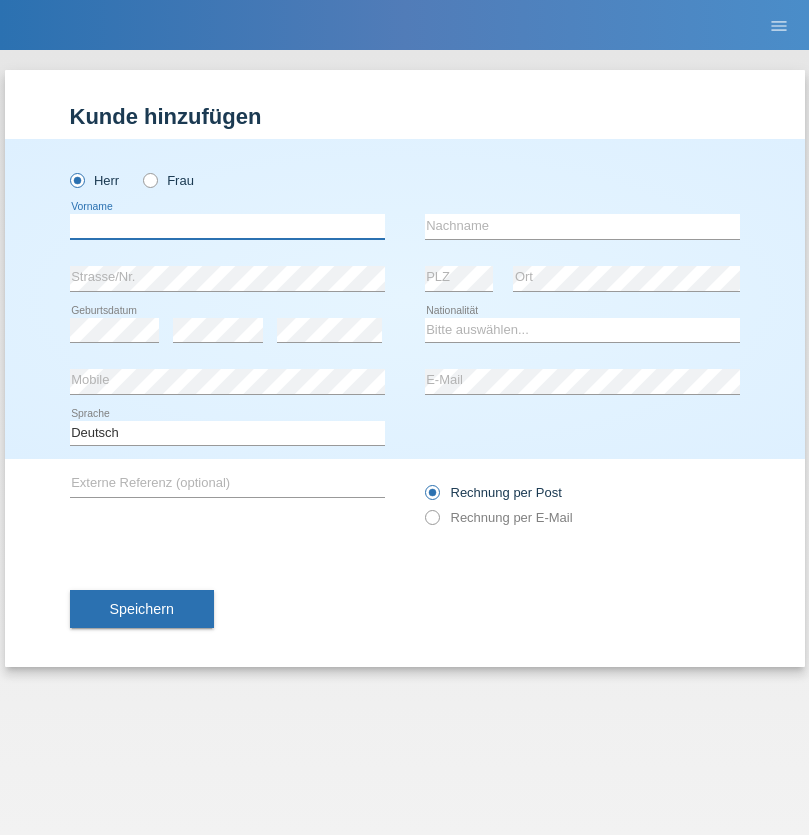 click at bounding box center [227, 226] 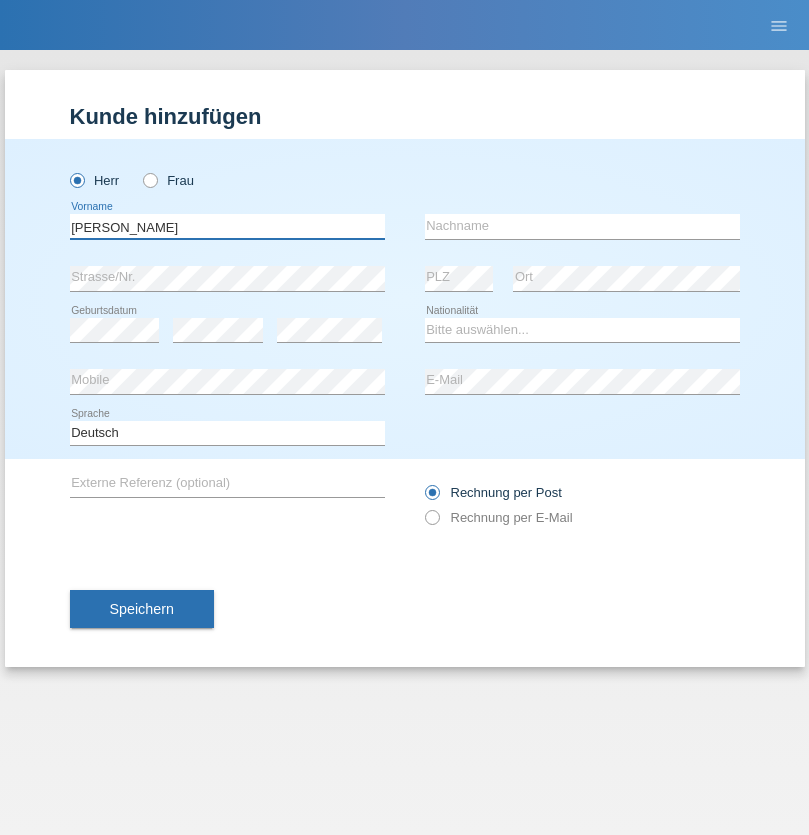 type on "Alex" 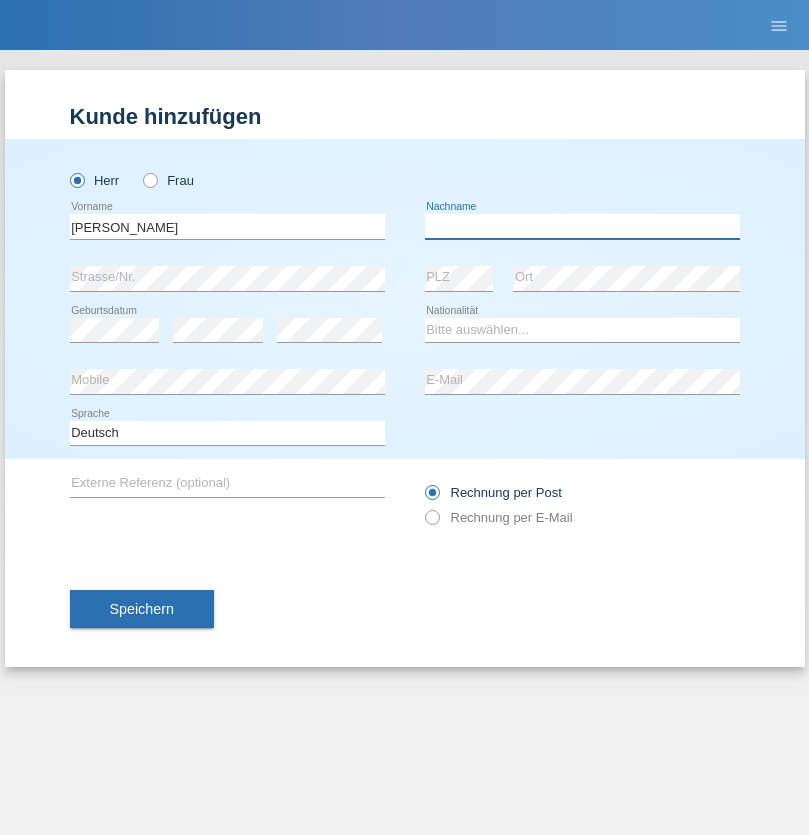 click at bounding box center [582, 226] 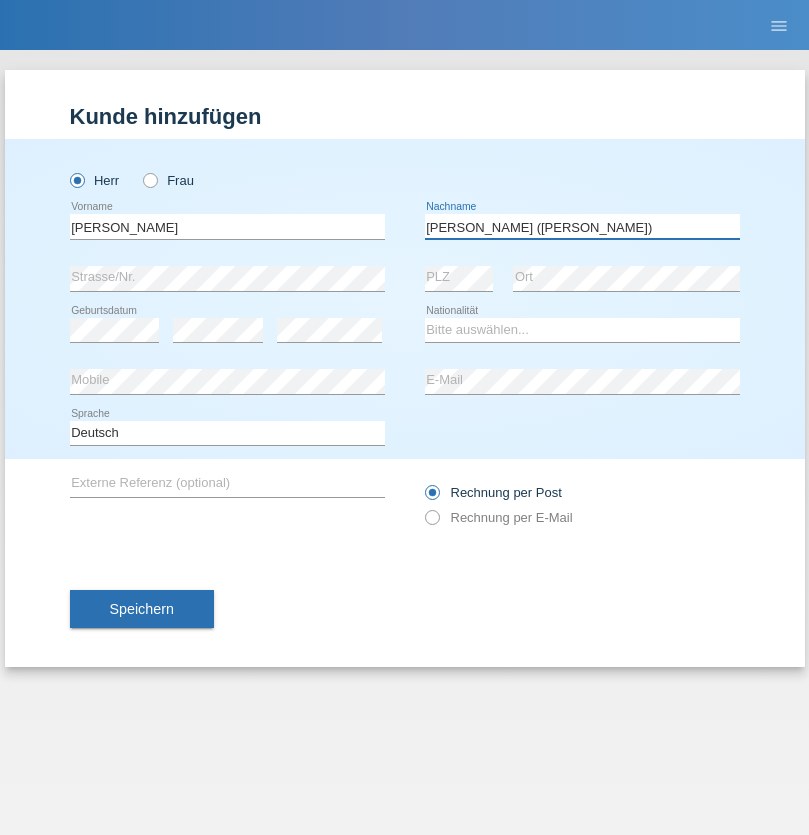 type on "A. Cassiano (Miriã)" 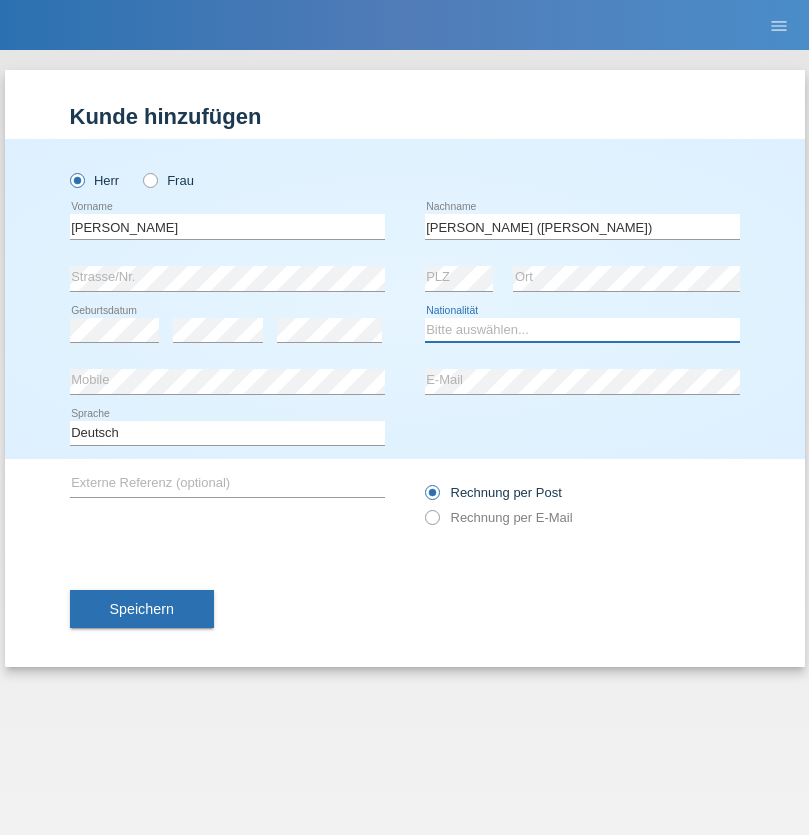 select on "BR" 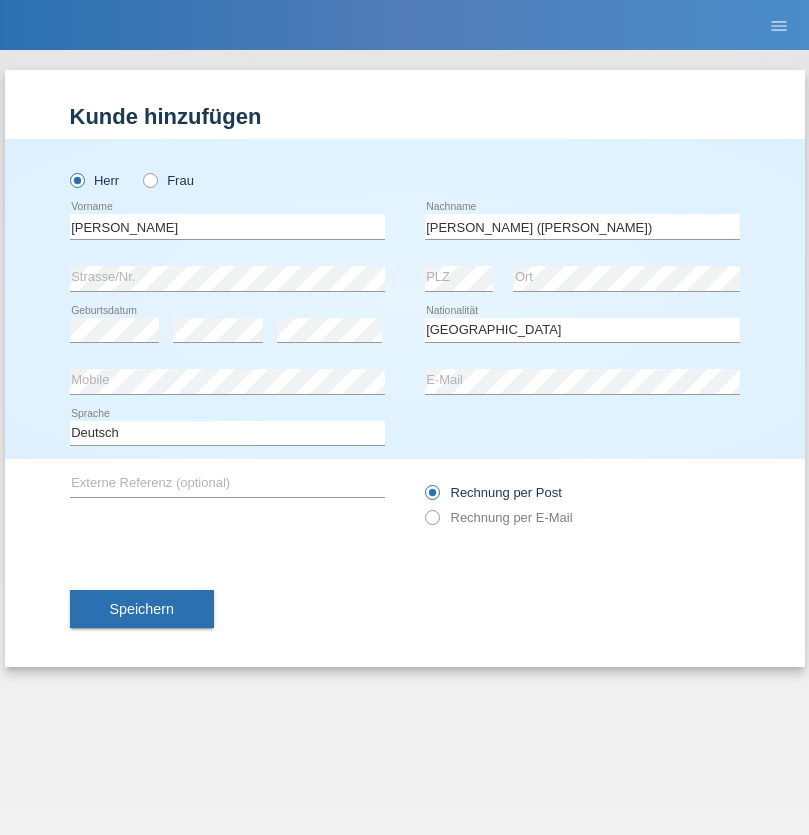 select on "C" 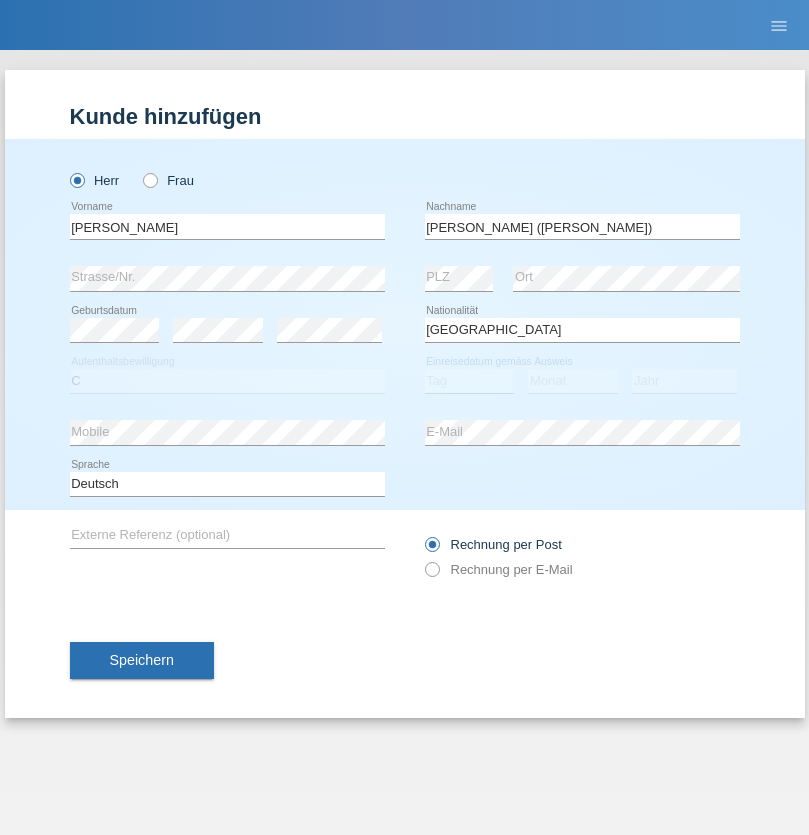 select on "26" 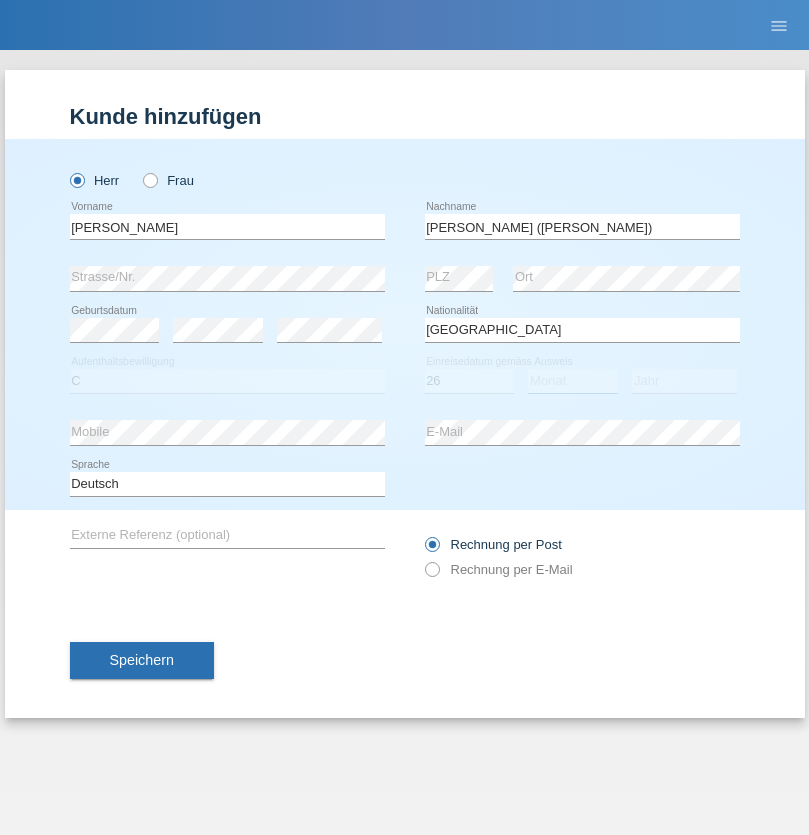 select on "01" 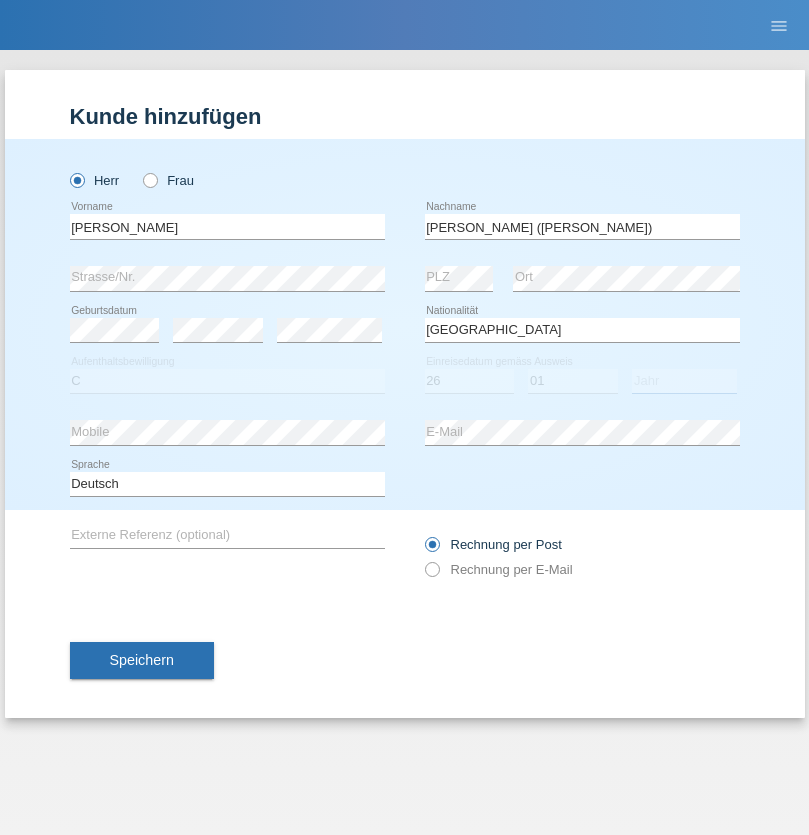 select on "2021" 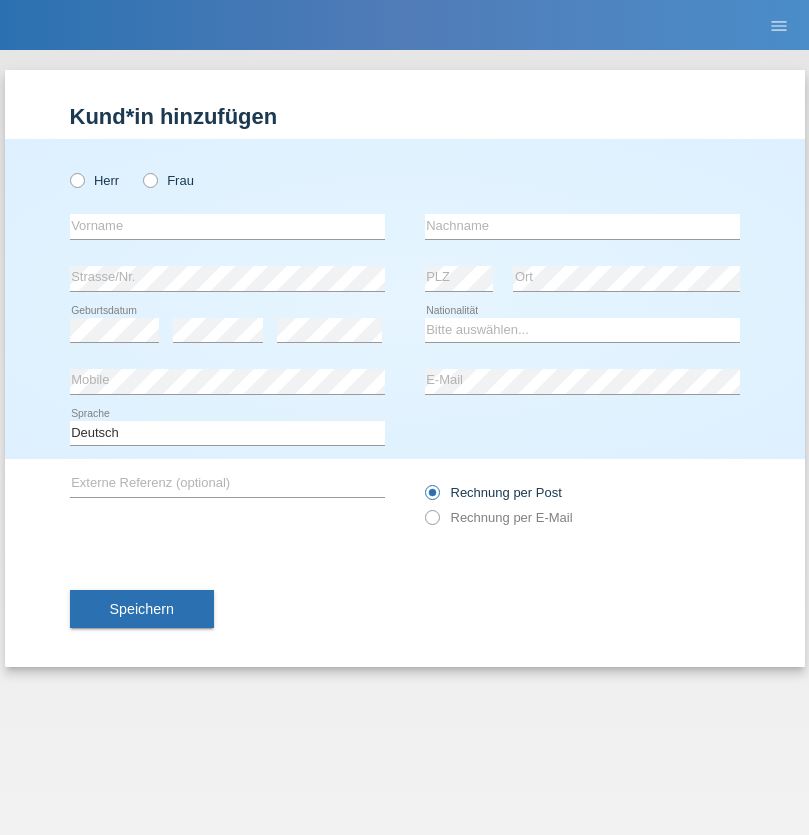 scroll, scrollTop: 0, scrollLeft: 0, axis: both 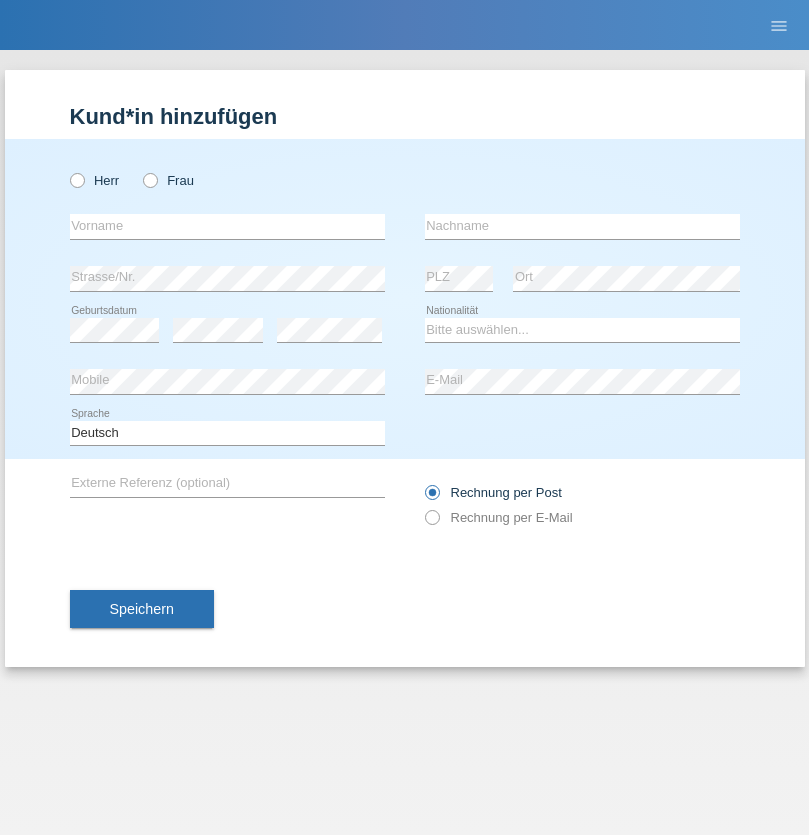 radio on "true" 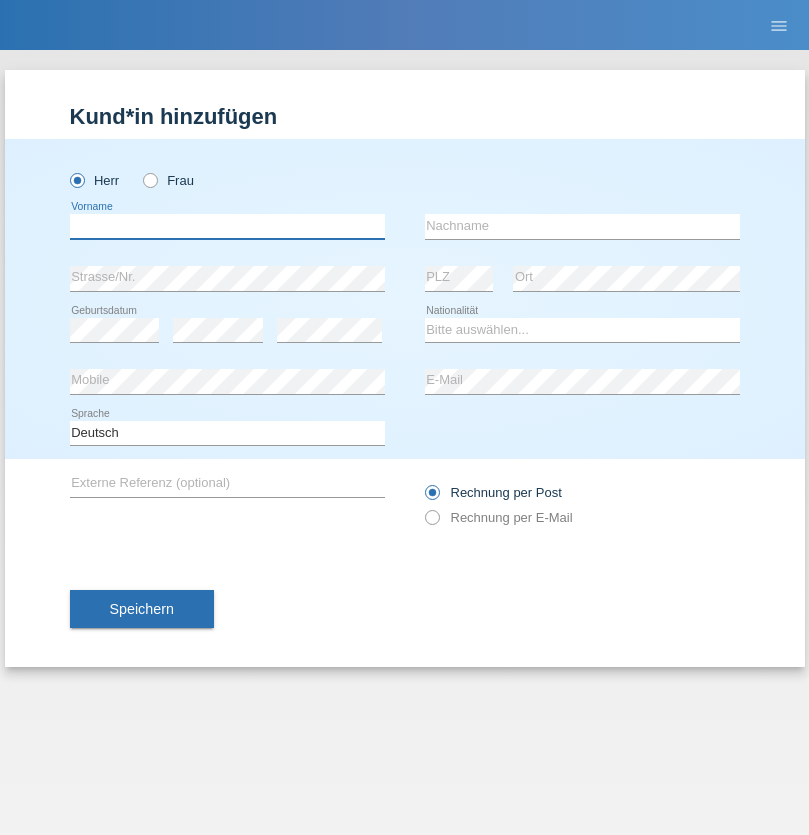 click at bounding box center [227, 226] 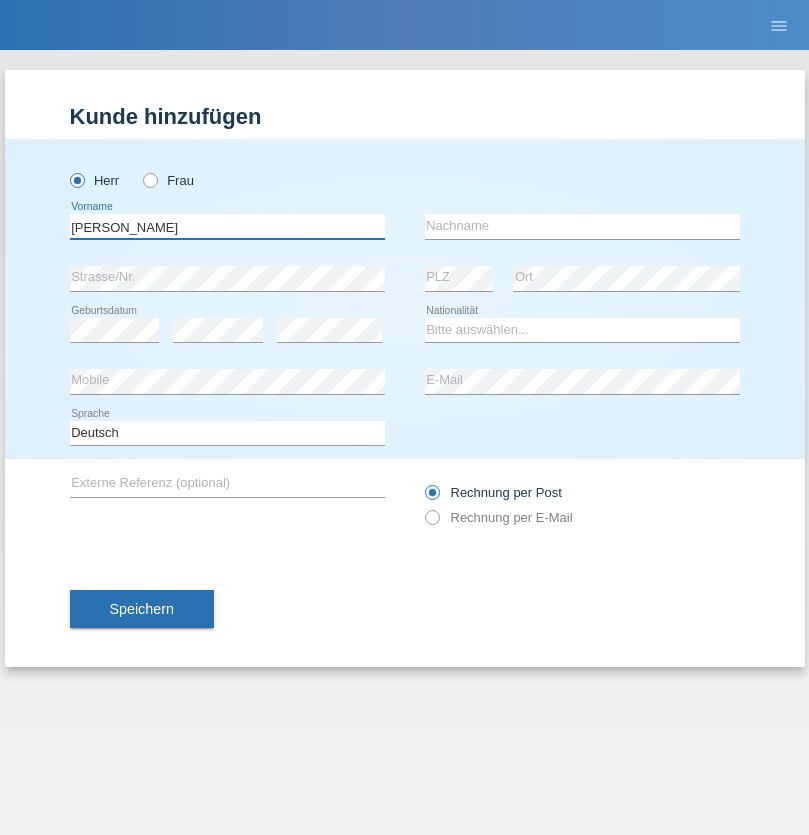 type on "Viktor" 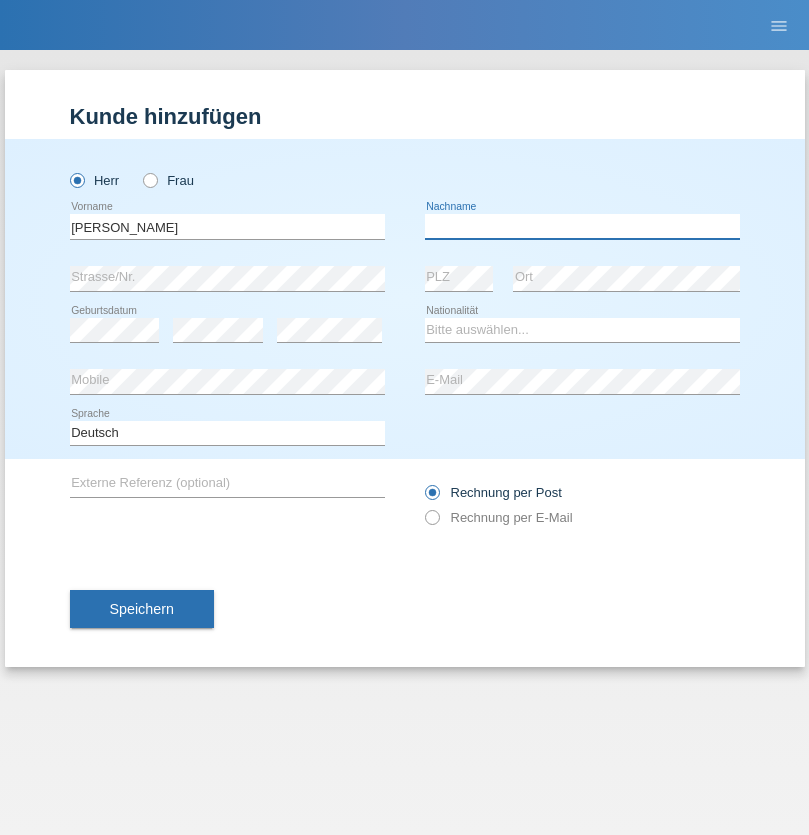 click at bounding box center [582, 226] 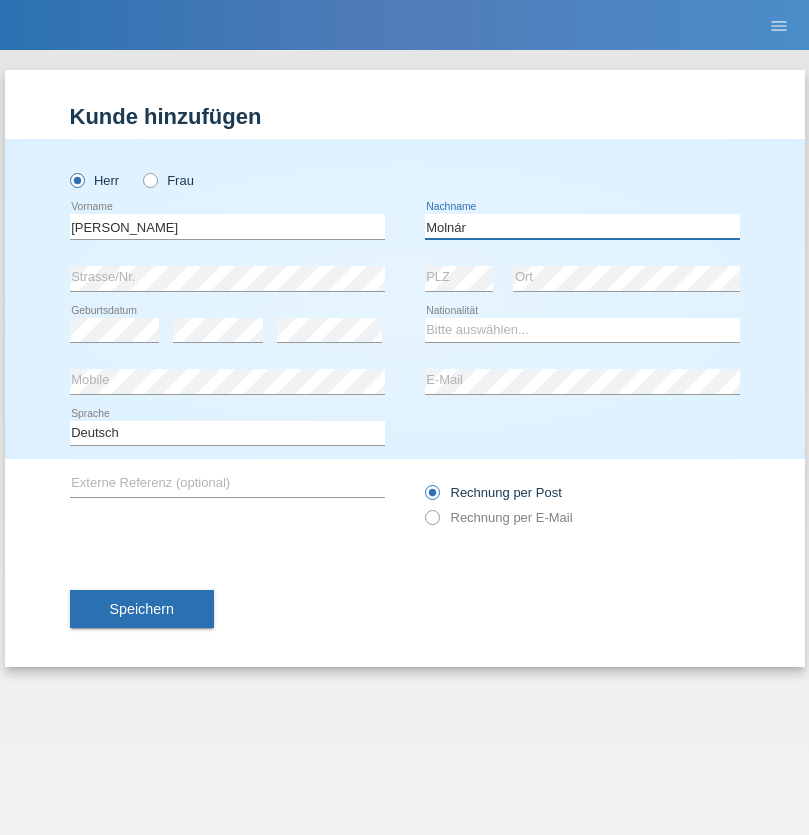 type on "Molnár" 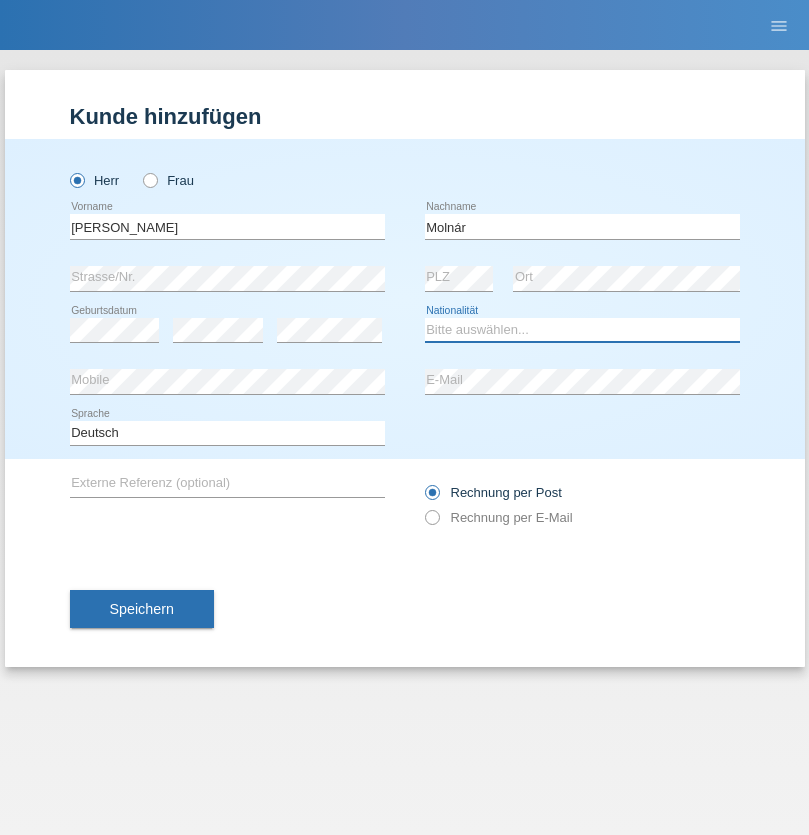 select on "HU" 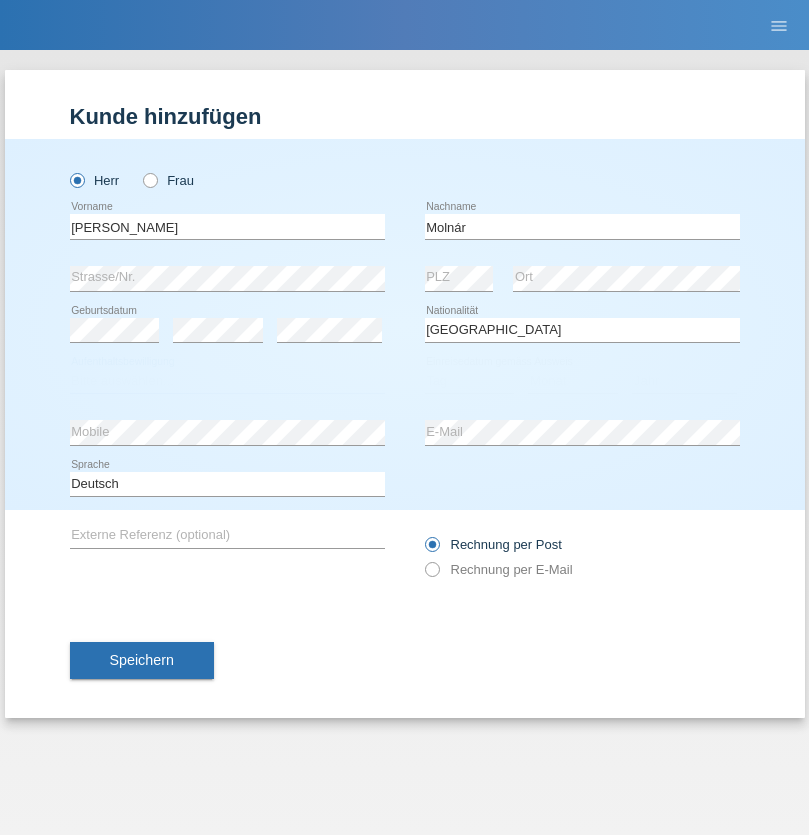 select on "C" 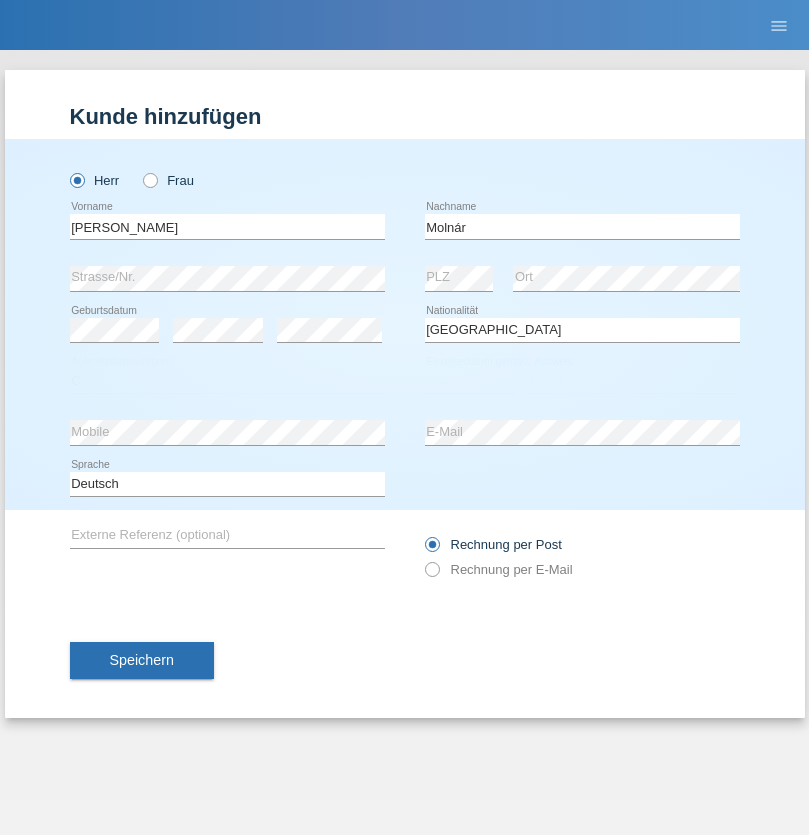 select on "14" 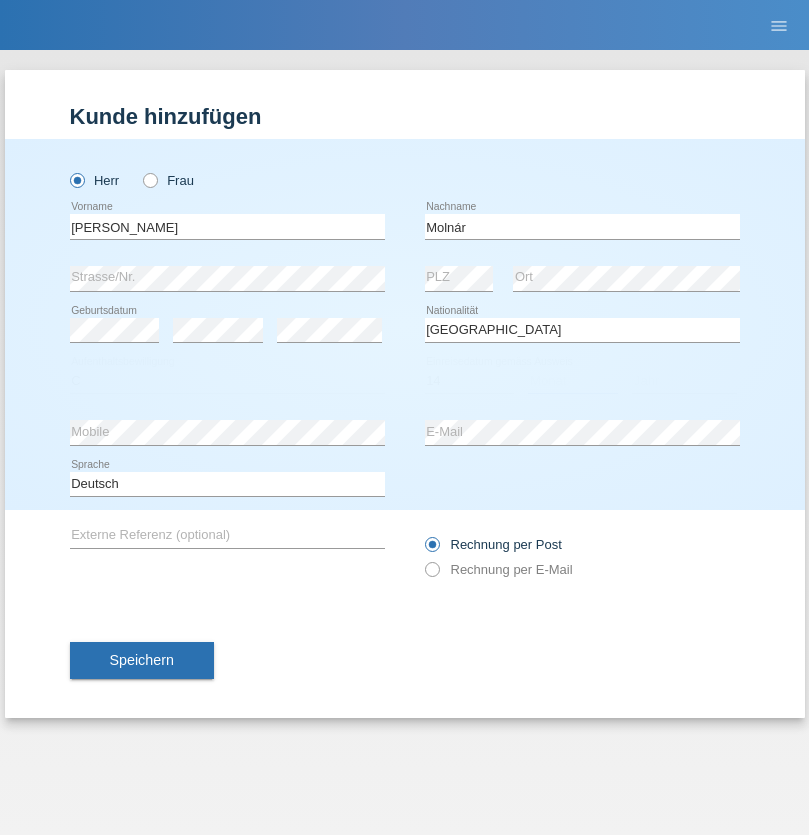 select on "03" 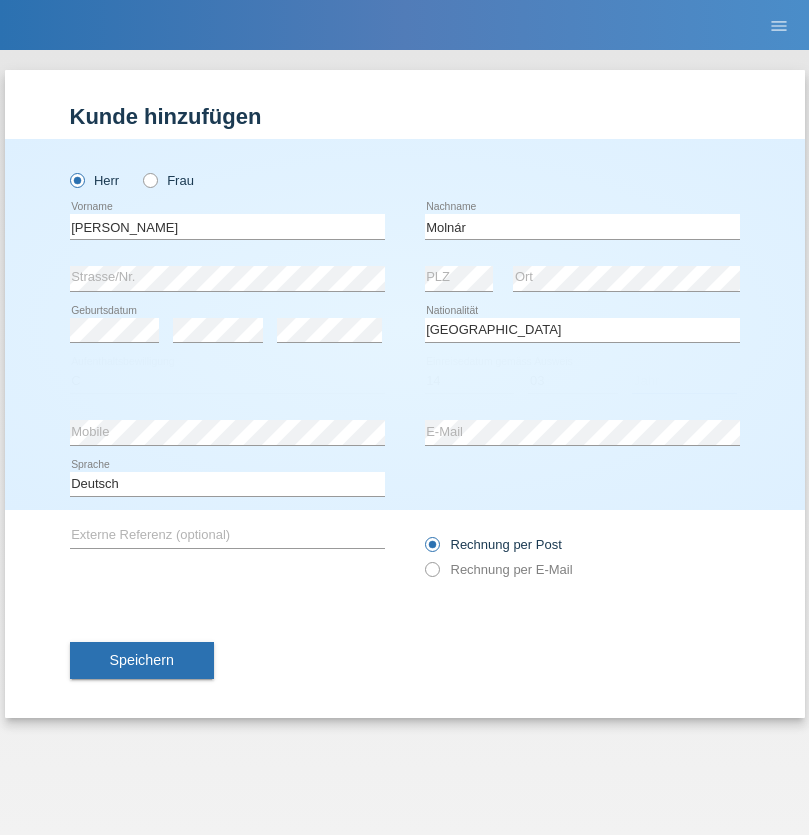 select on "2021" 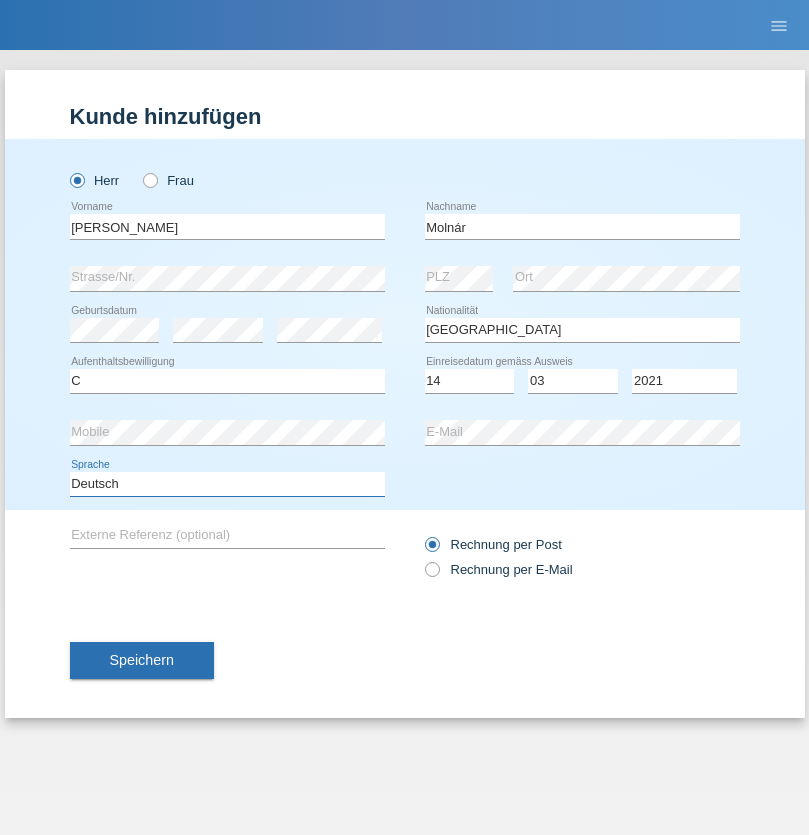 select on "en" 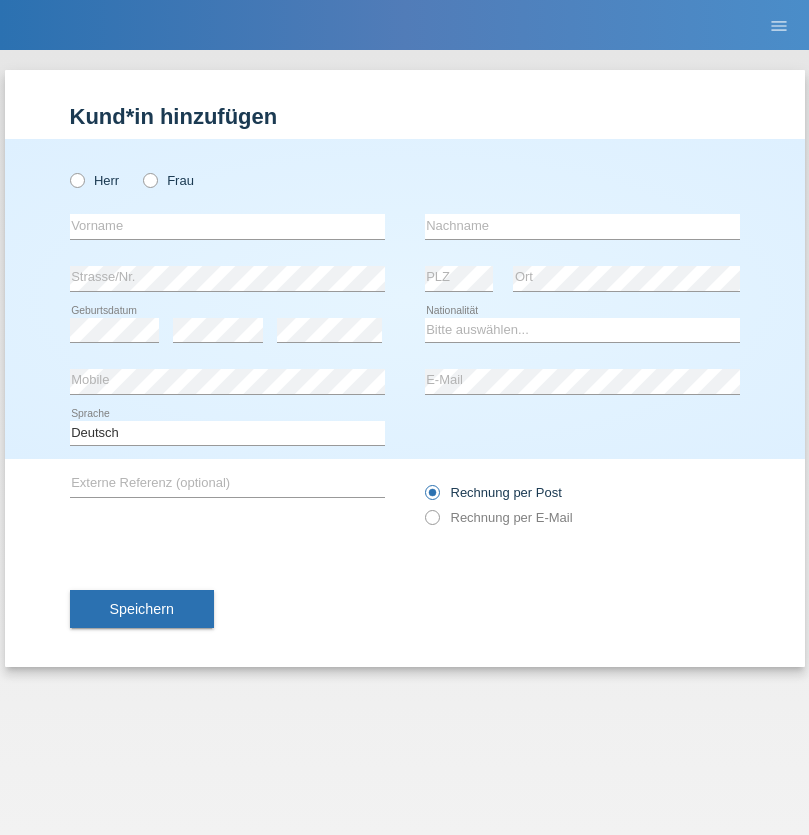 scroll, scrollTop: 0, scrollLeft: 0, axis: both 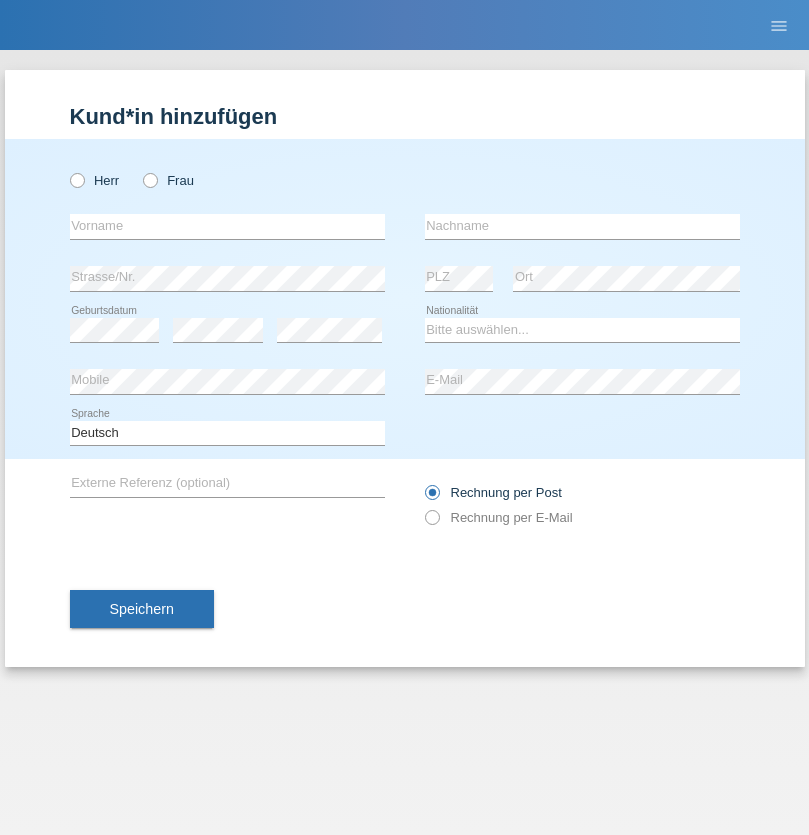 radio on "true" 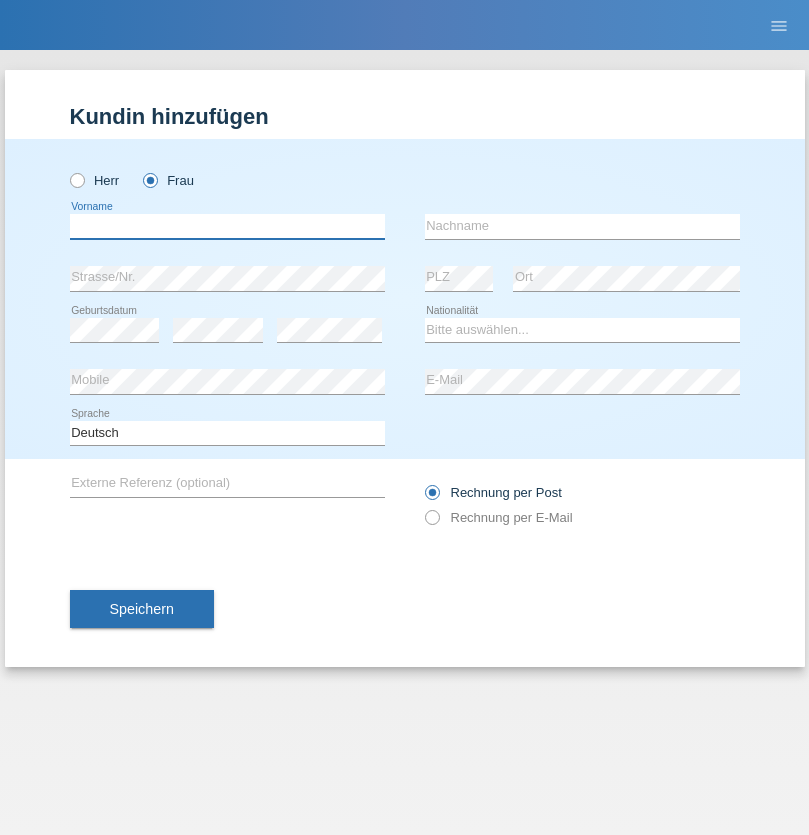 click at bounding box center [227, 226] 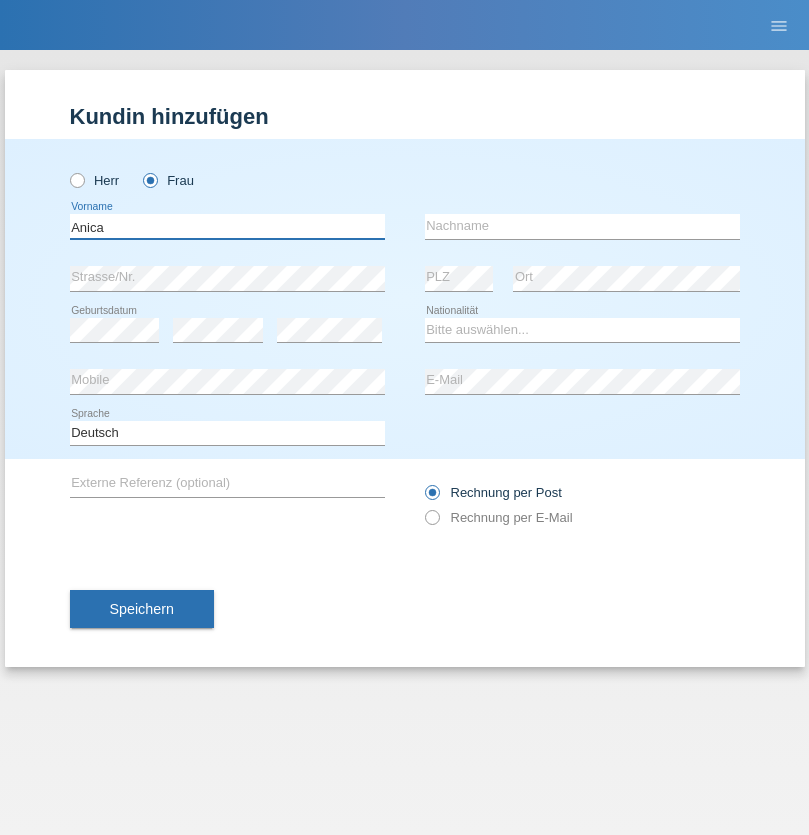 type on "Anica" 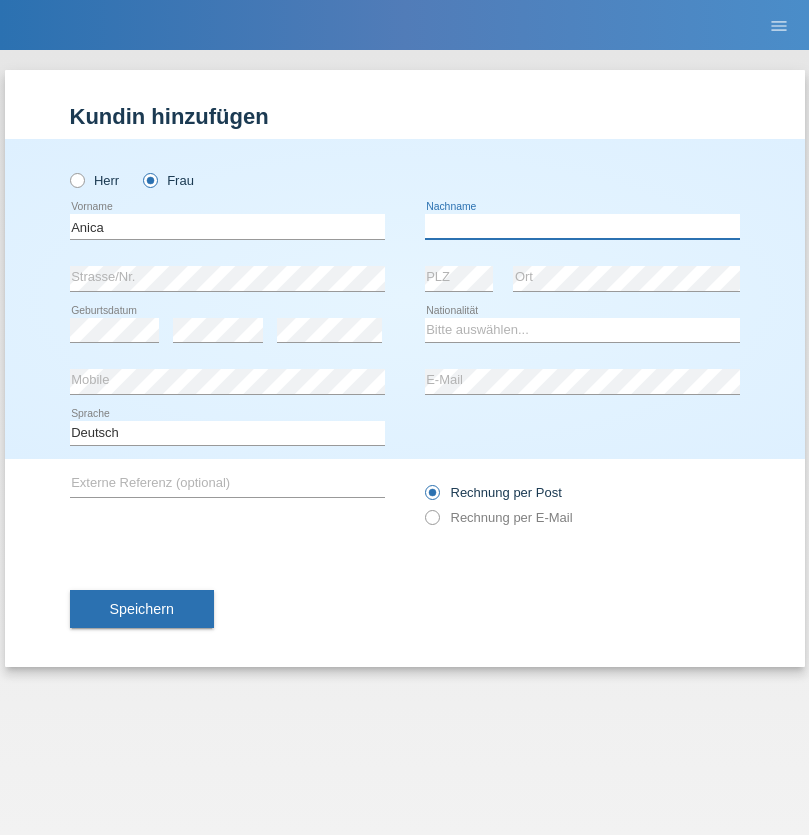 click at bounding box center (582, 226) 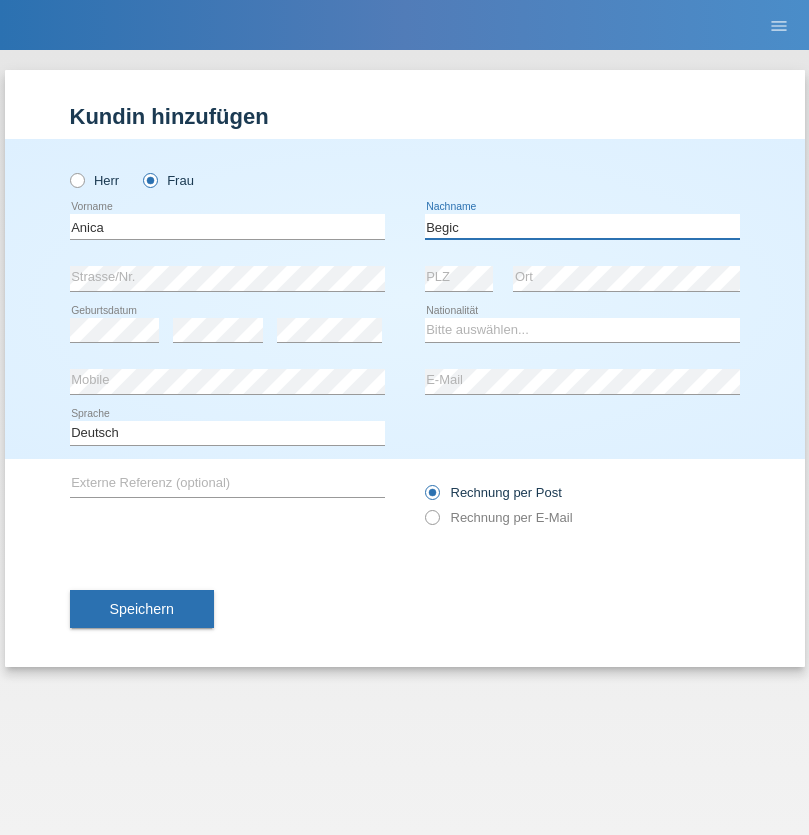type on "Begic" 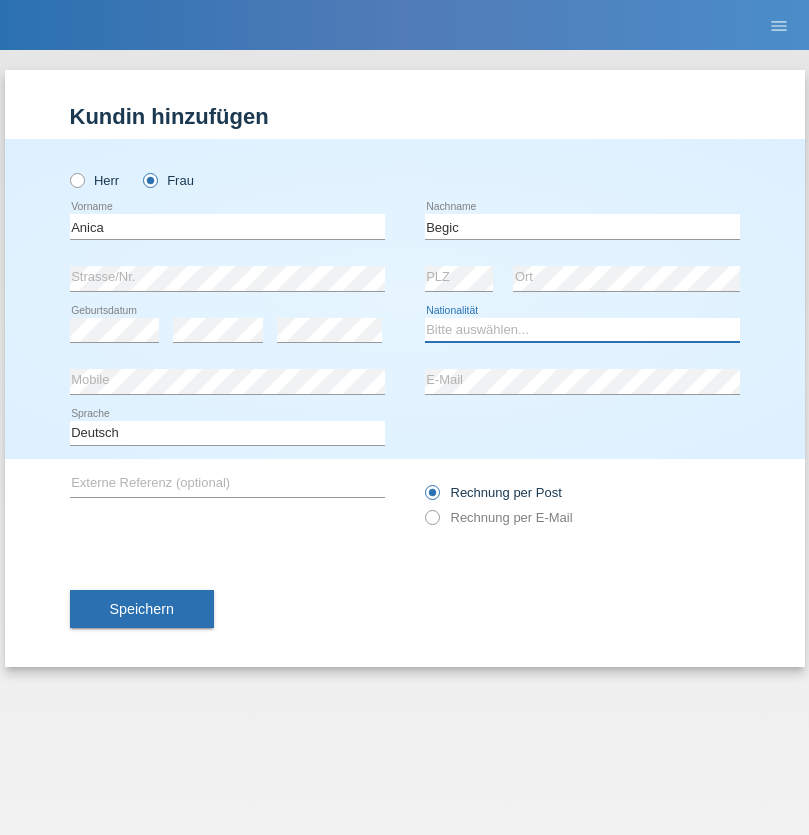 select on "CH" 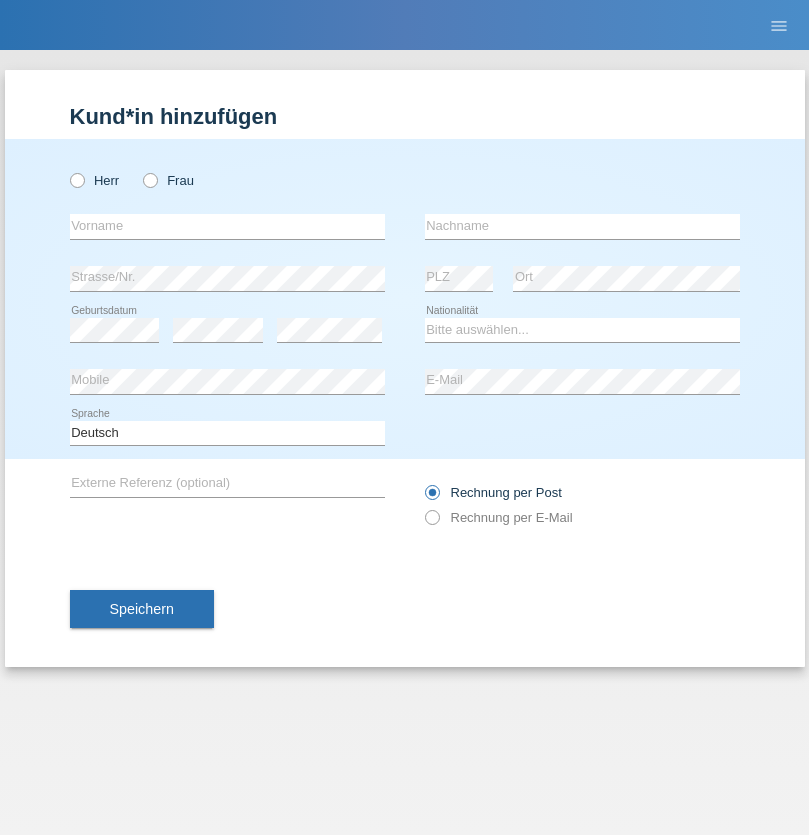 scroll, scrollTop: 0, scrollLeft: 0, axis: both 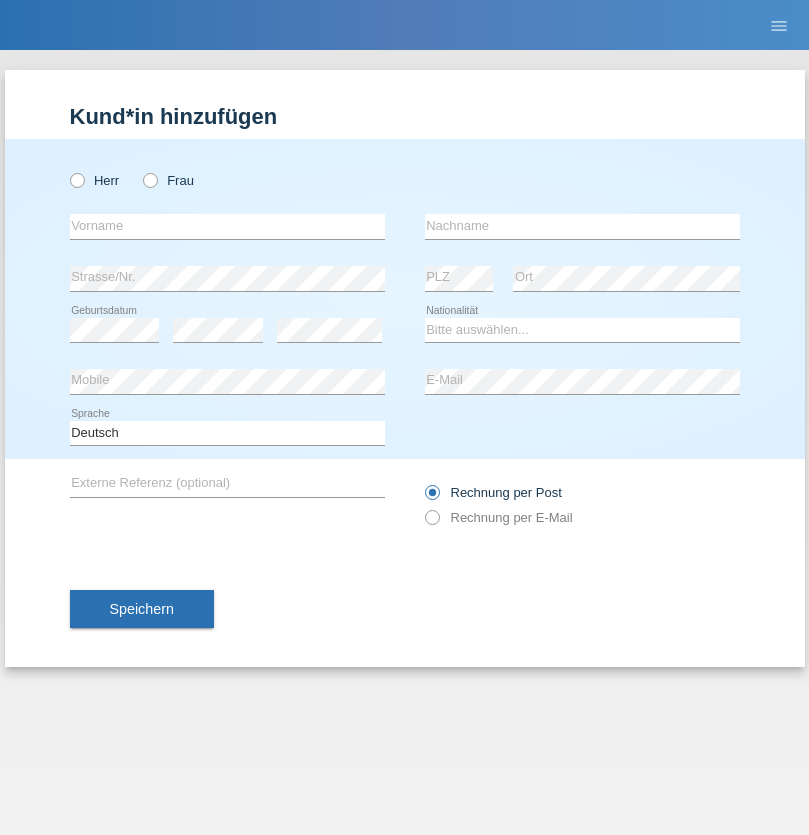 radio on "true" 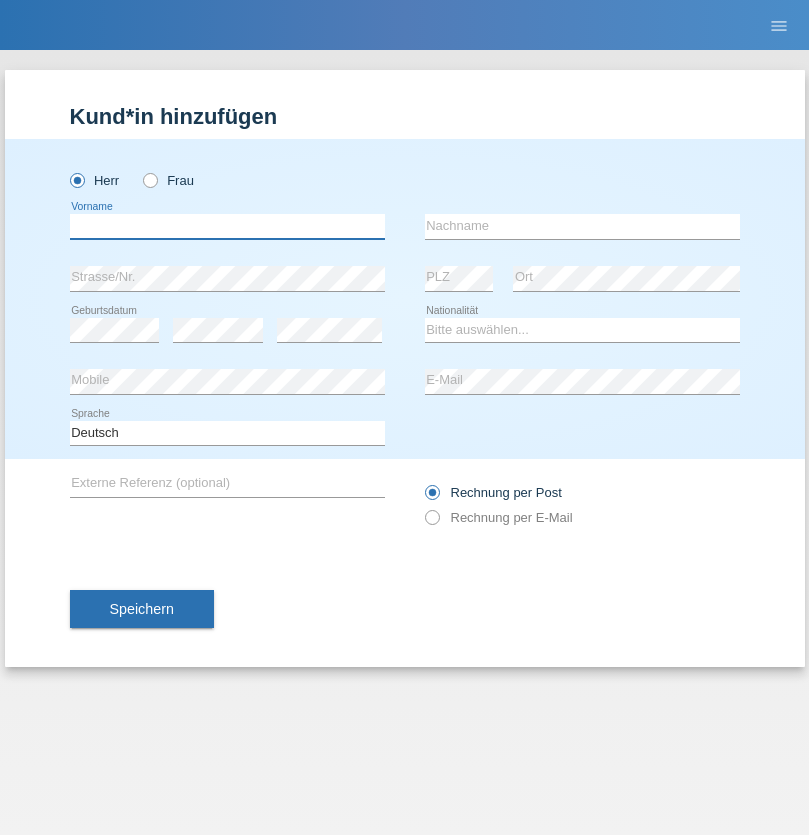 click at bounding box center (227, 226) 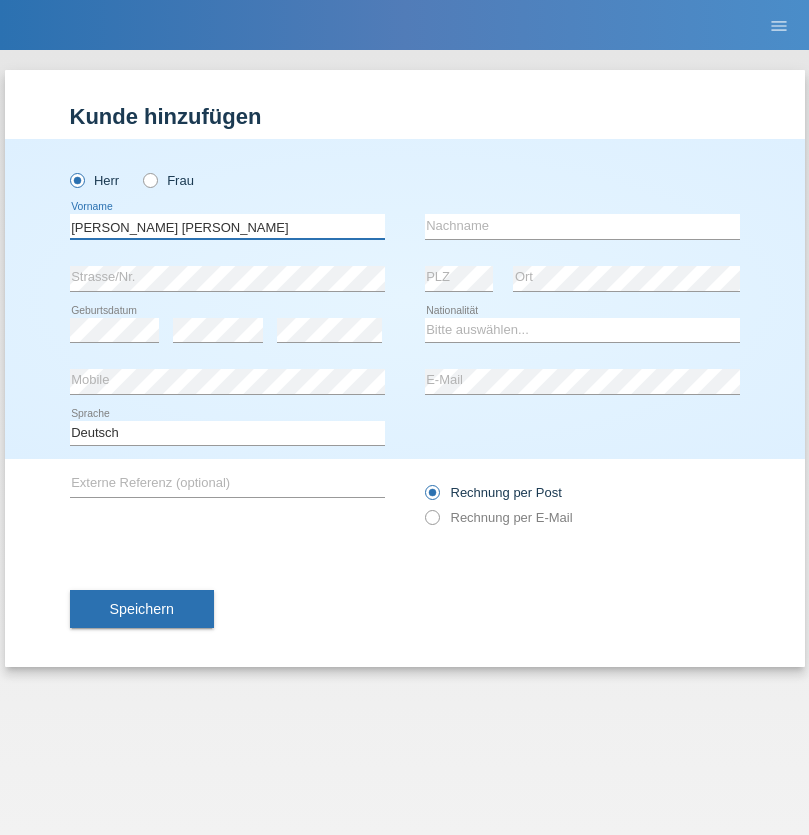 type on "[PERSON_NAME] [PERSON_NAME]" 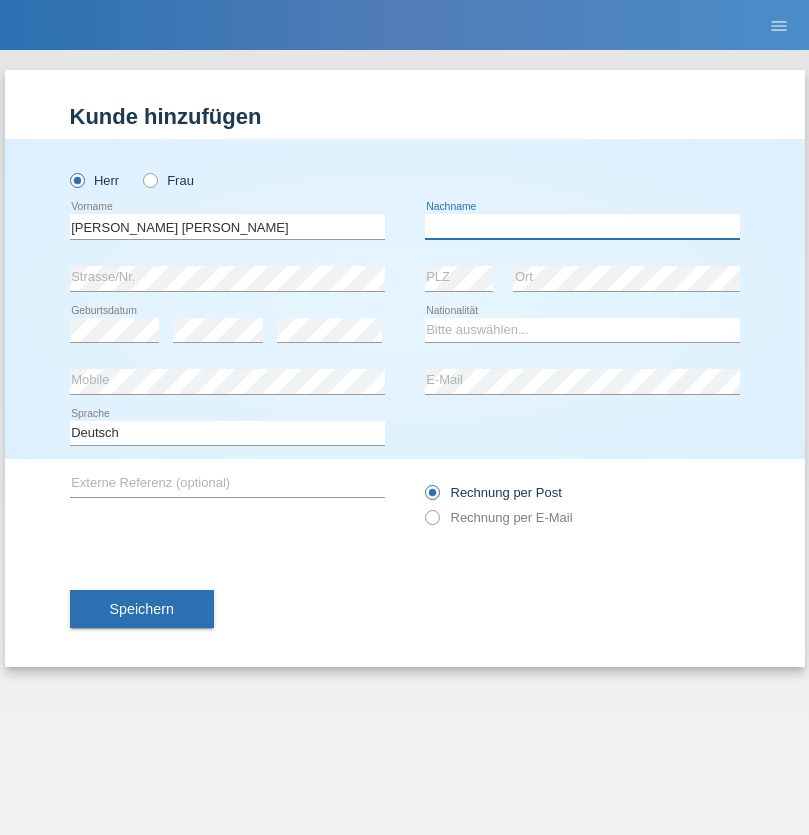click at bounding box center [582, 226] 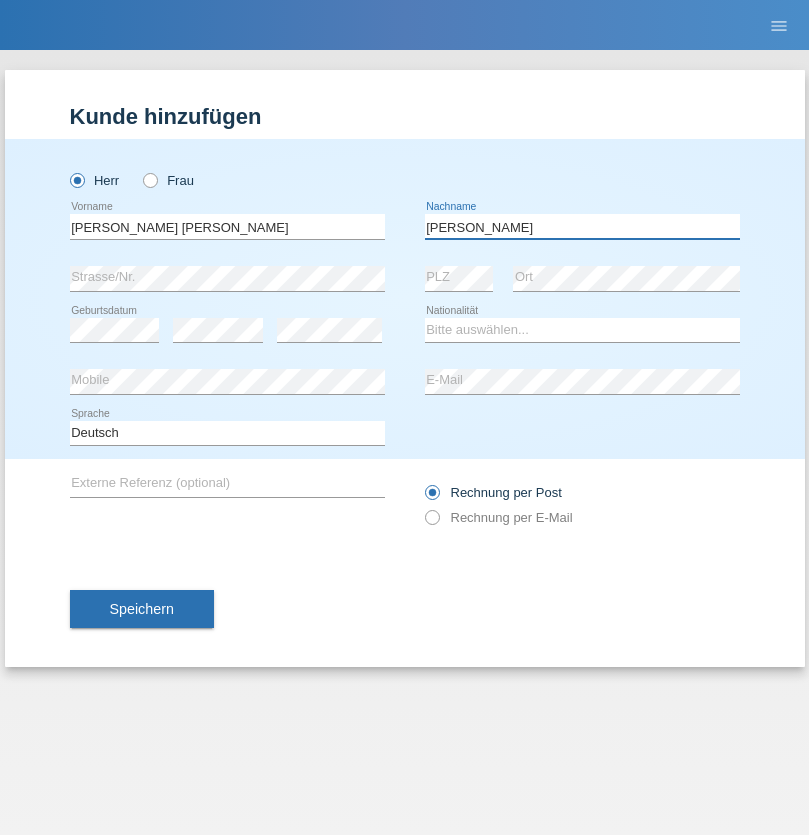 type on "[PERSON_NAME]" 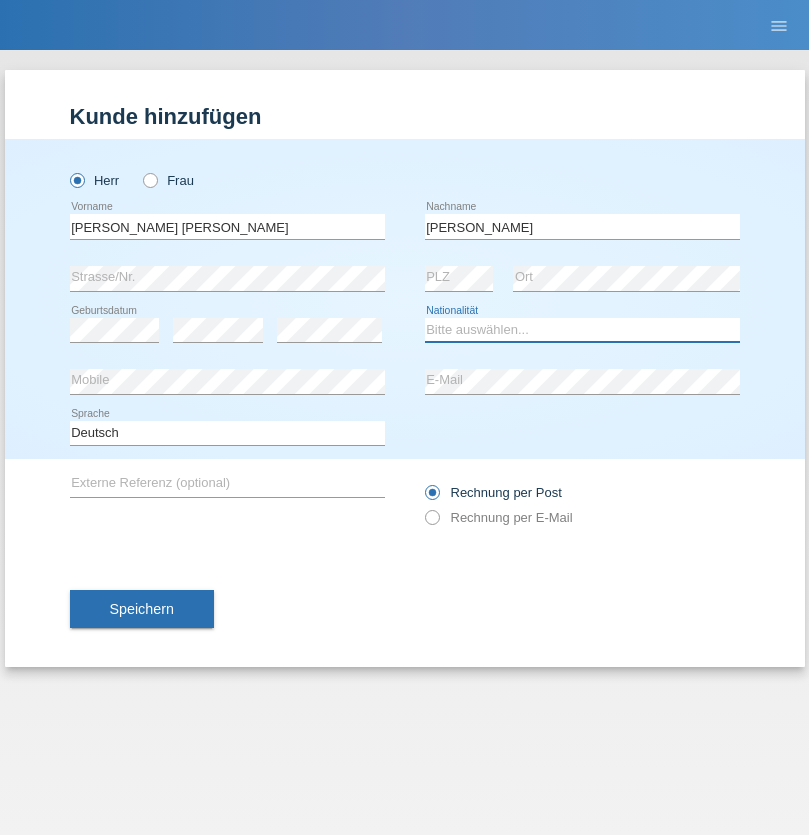 select on "CH" 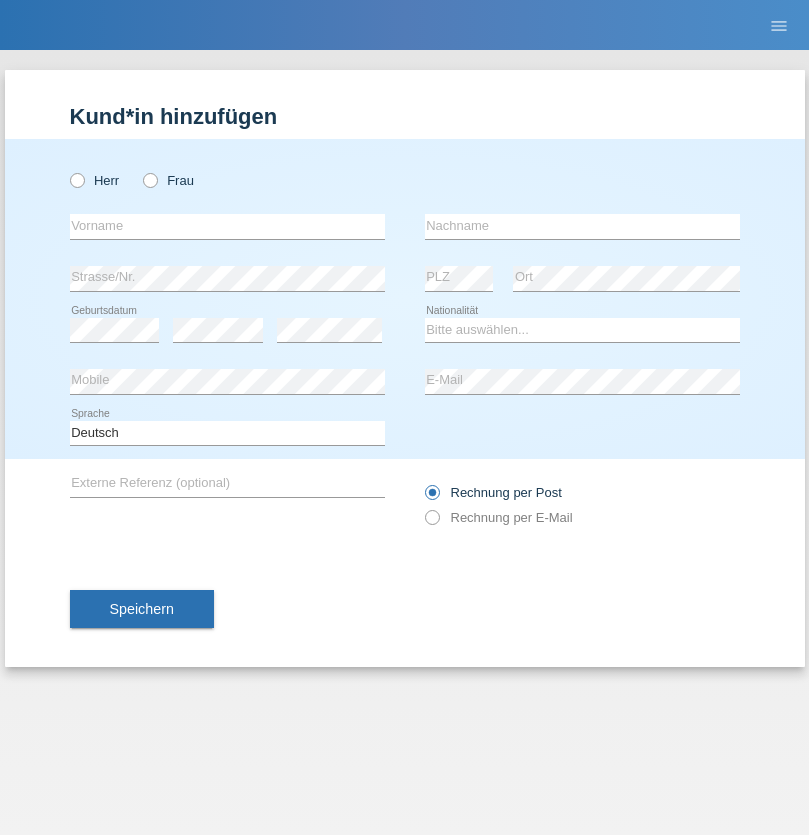 scroll, scrollTop: 0, scrollLeft: 0, axis: both 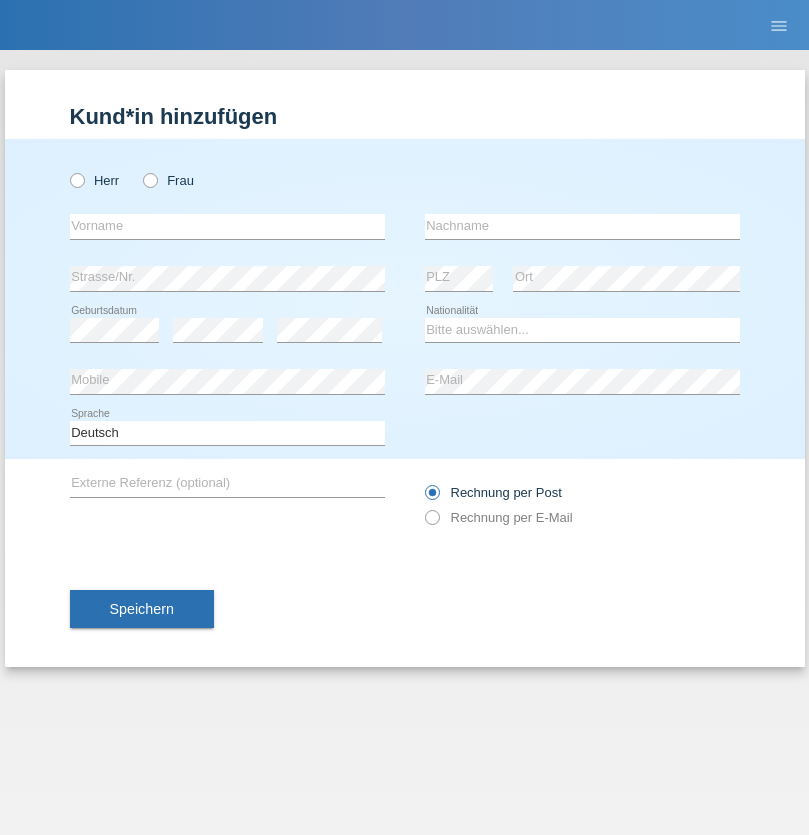 radio on "true" 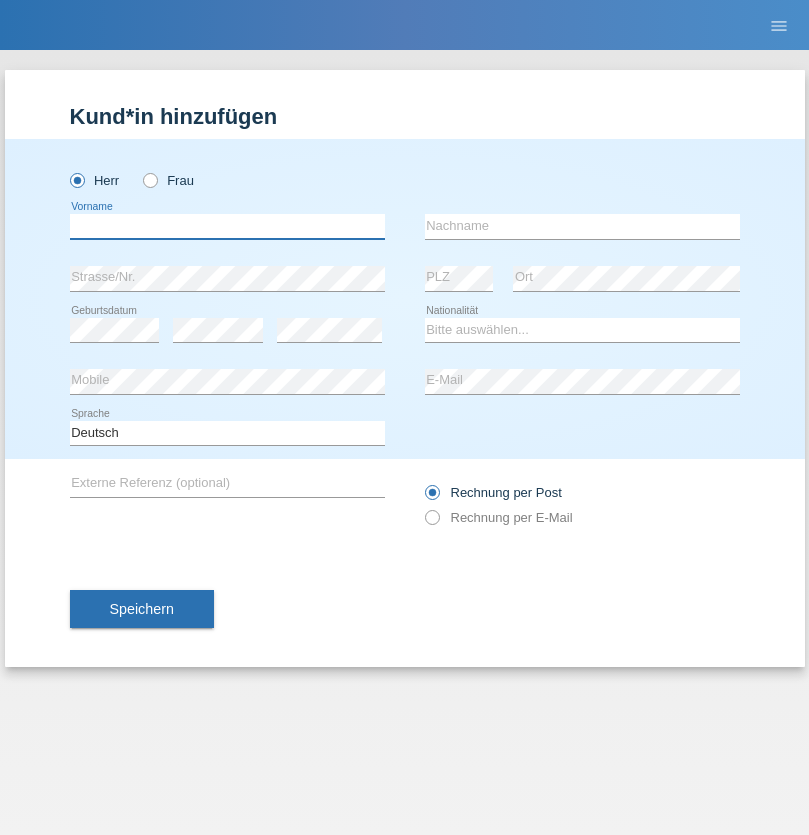 click at bounding box center (227, 226) 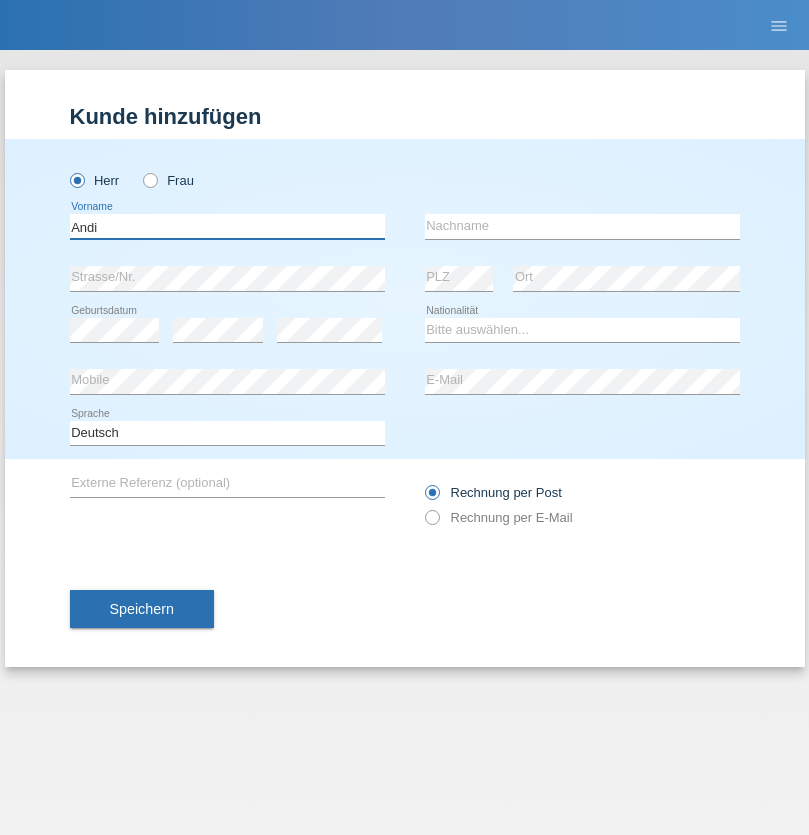 type on "Andi" 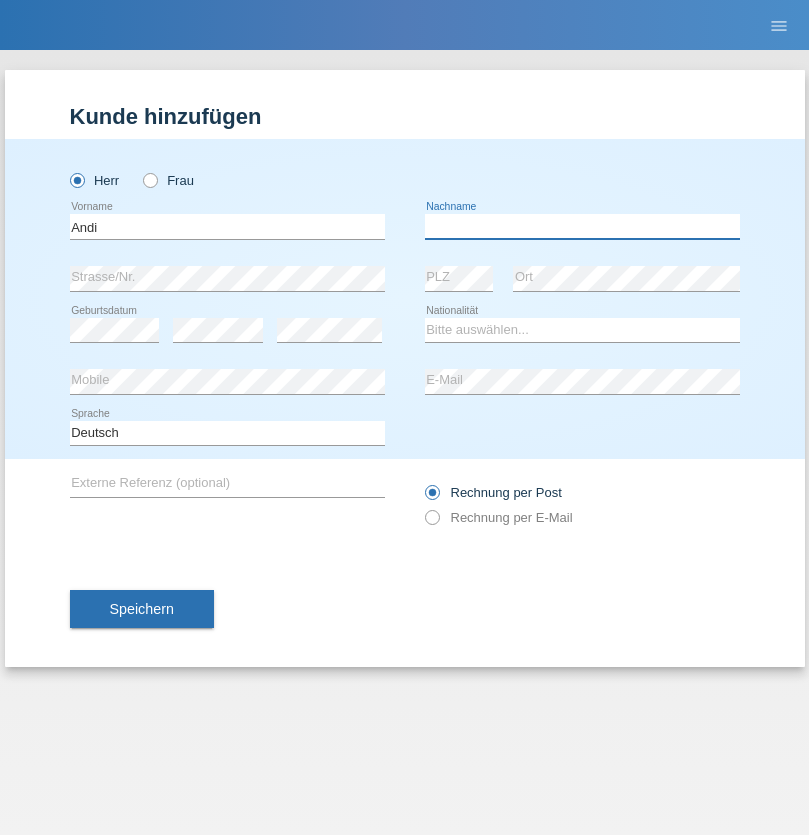 click at bounding box center [582, 226] 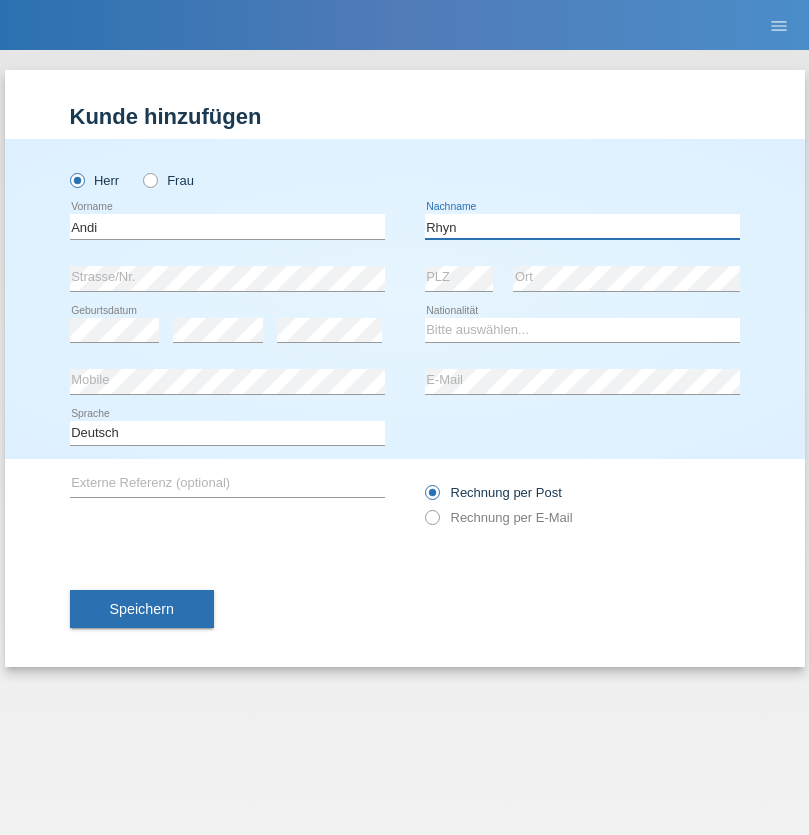 type on "Rhyn" 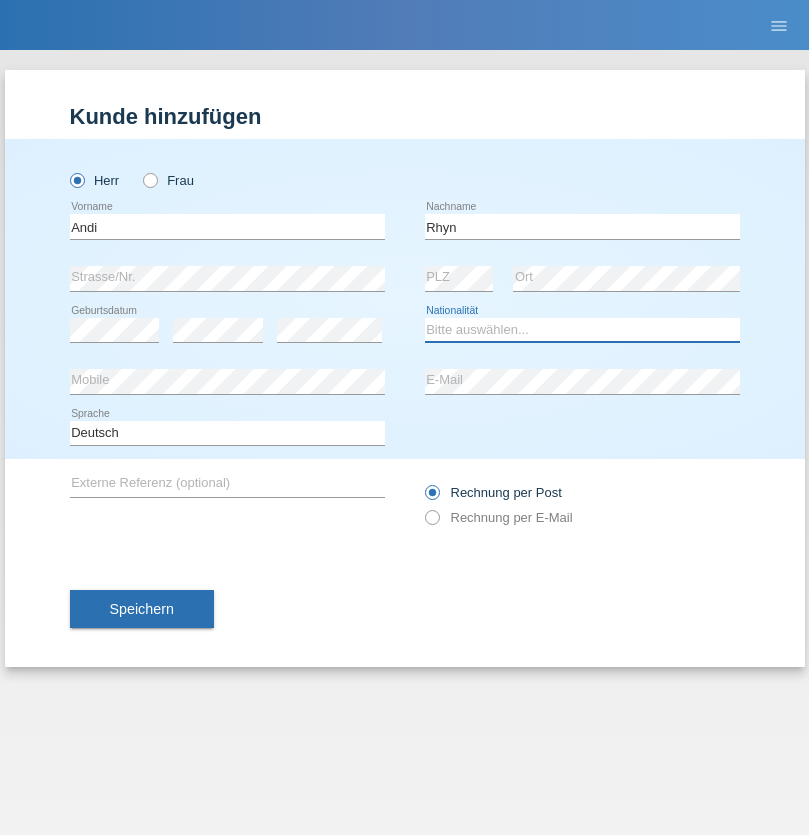 select on "CH" 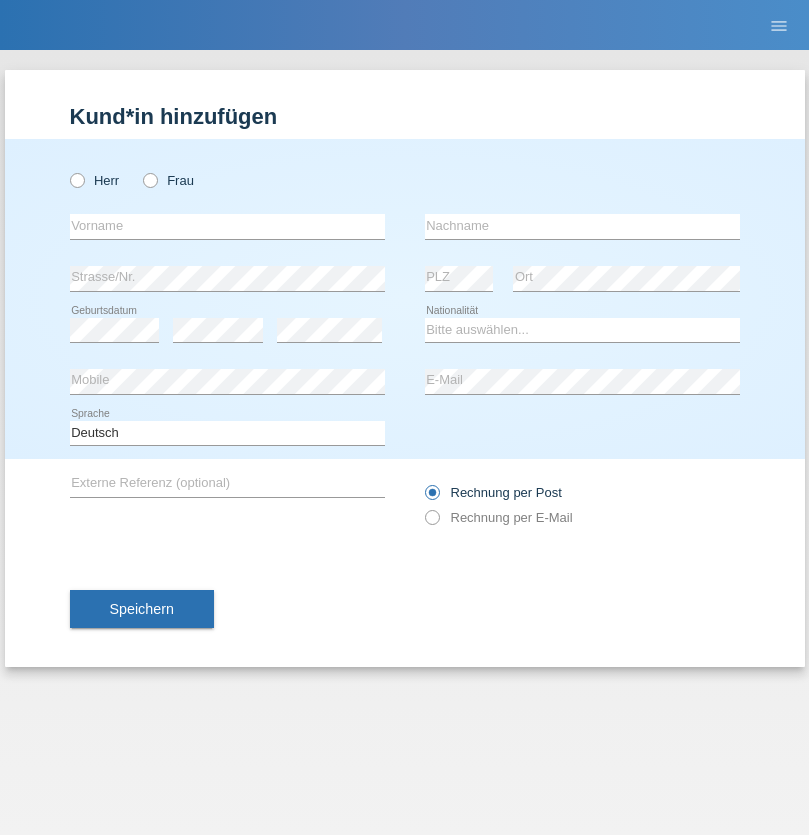 scroll, scrollTop: 0, scrollLeft: 0, axis: both 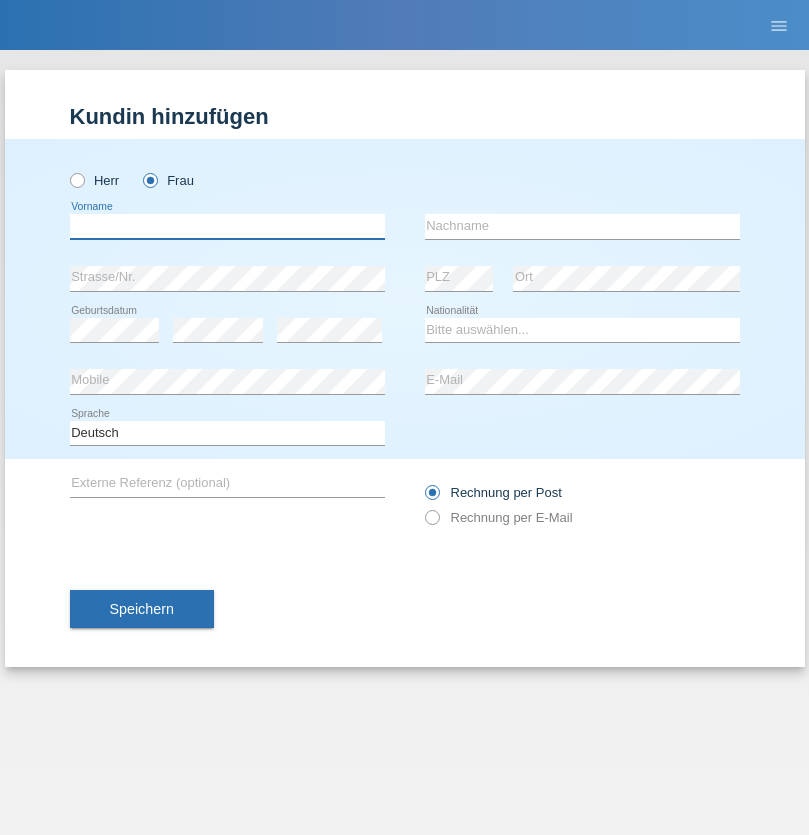 click at bounding box center [227, 226] 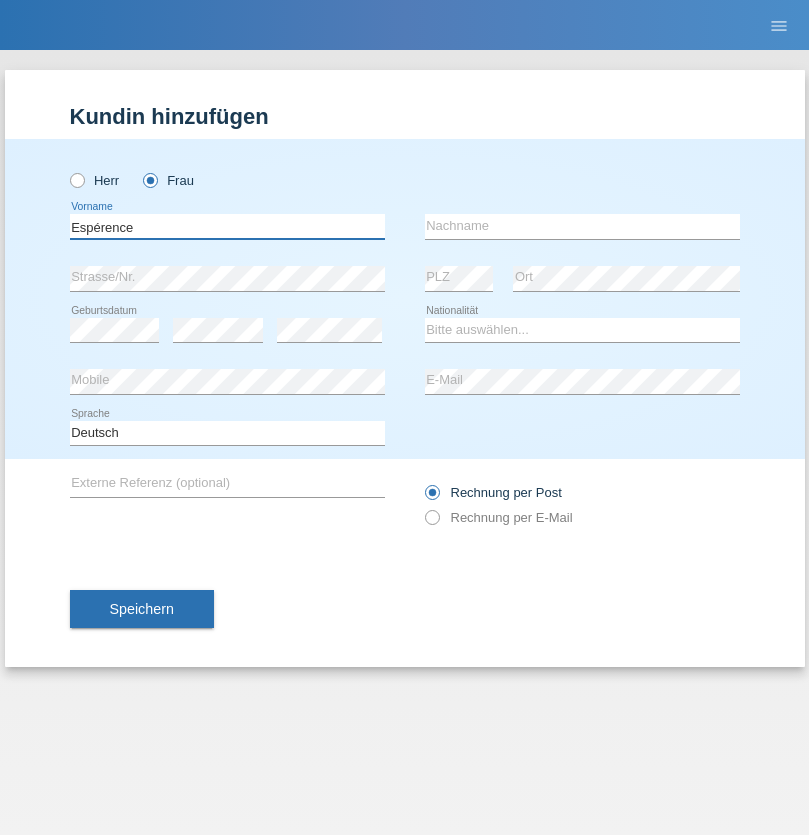 type on "Espérence" 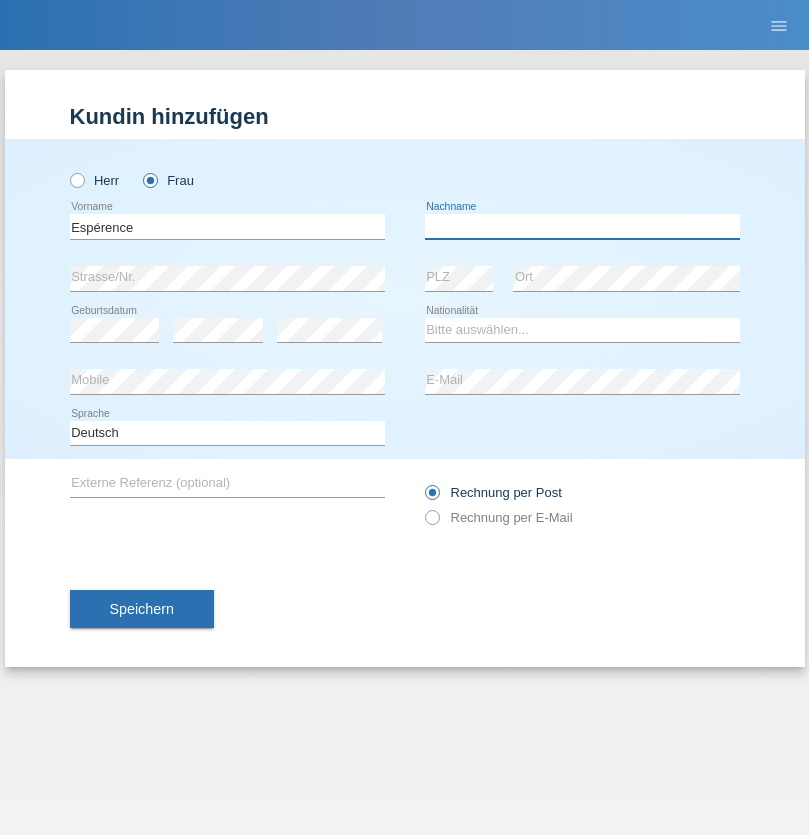 click at bounding box center [582, 226] 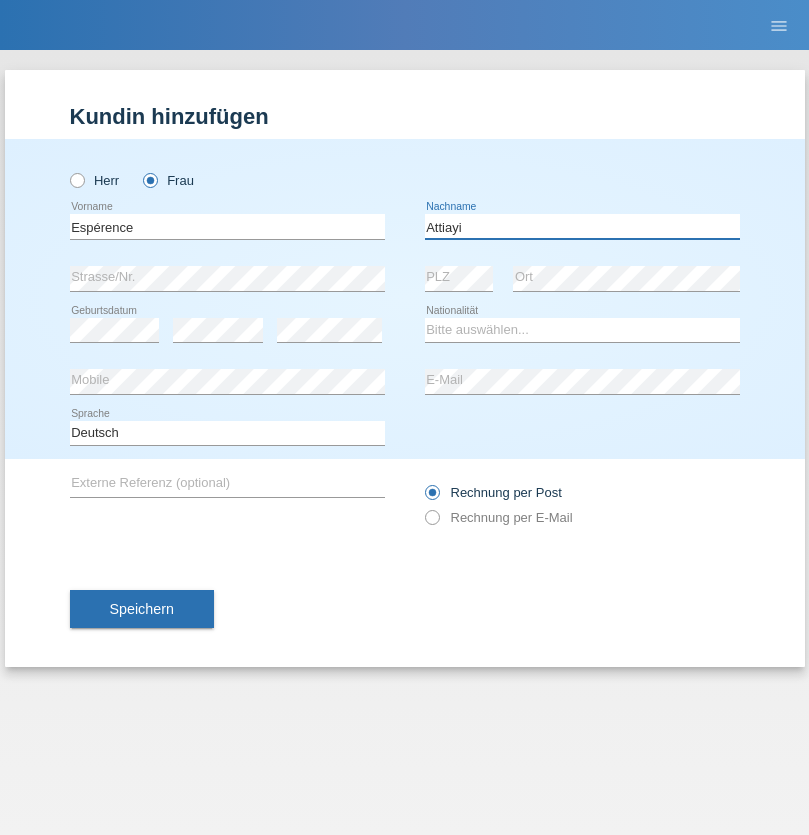 type on "Attiayi" 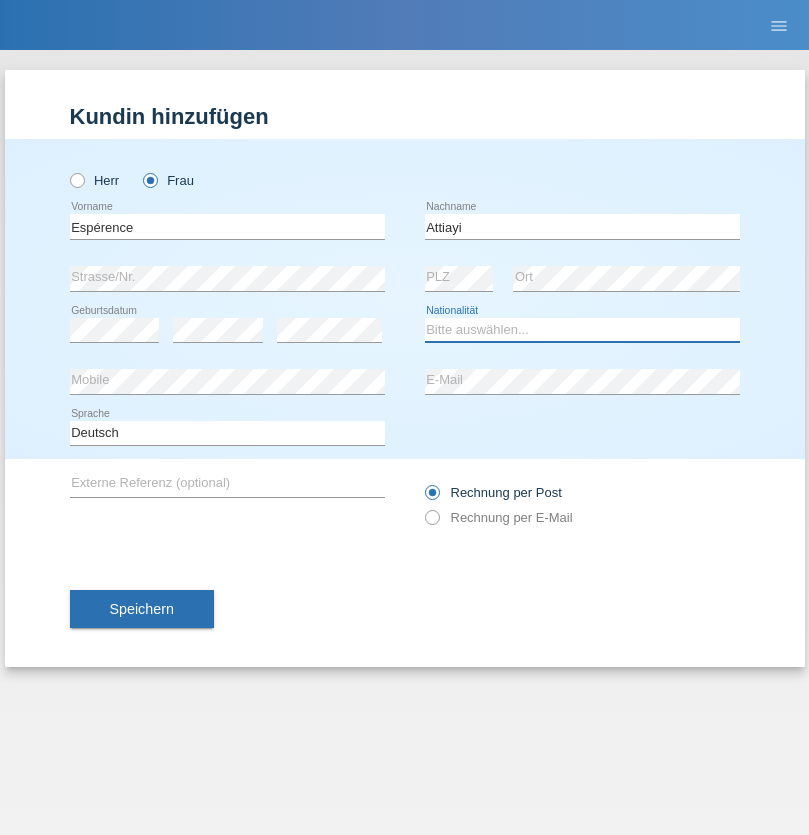 select on "CH" 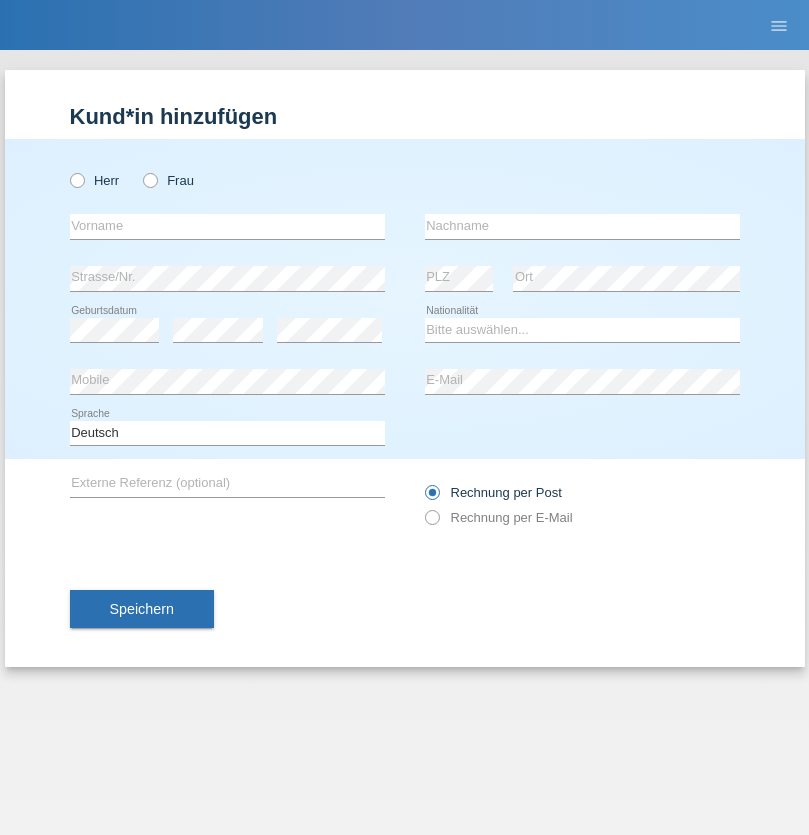 scroll, scrollTop: 0, scrollLeft: 0, axis: both 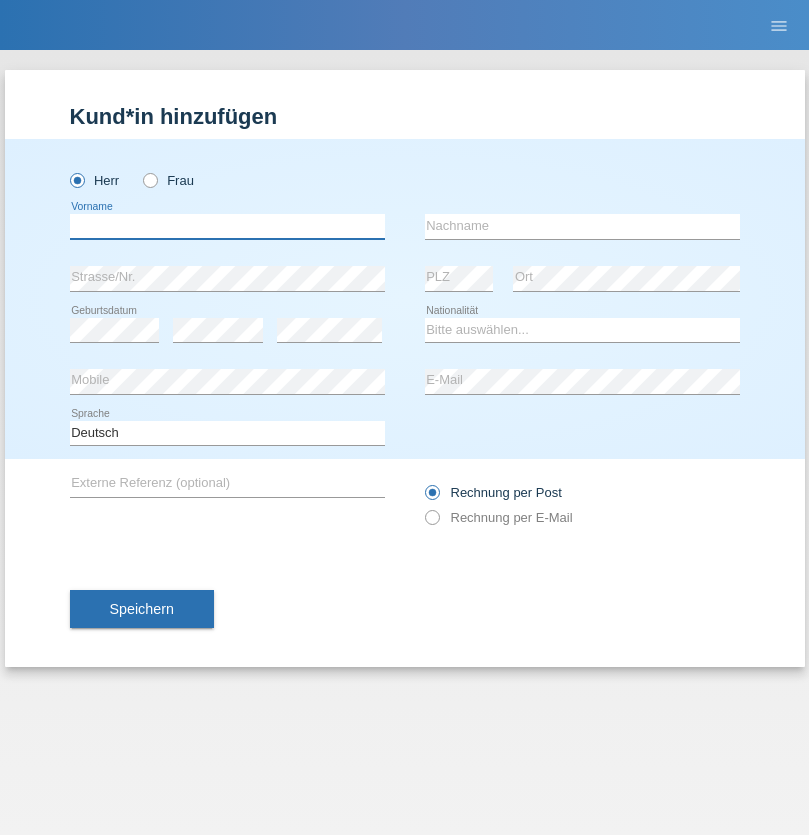 click at bounding box center [227, 226] 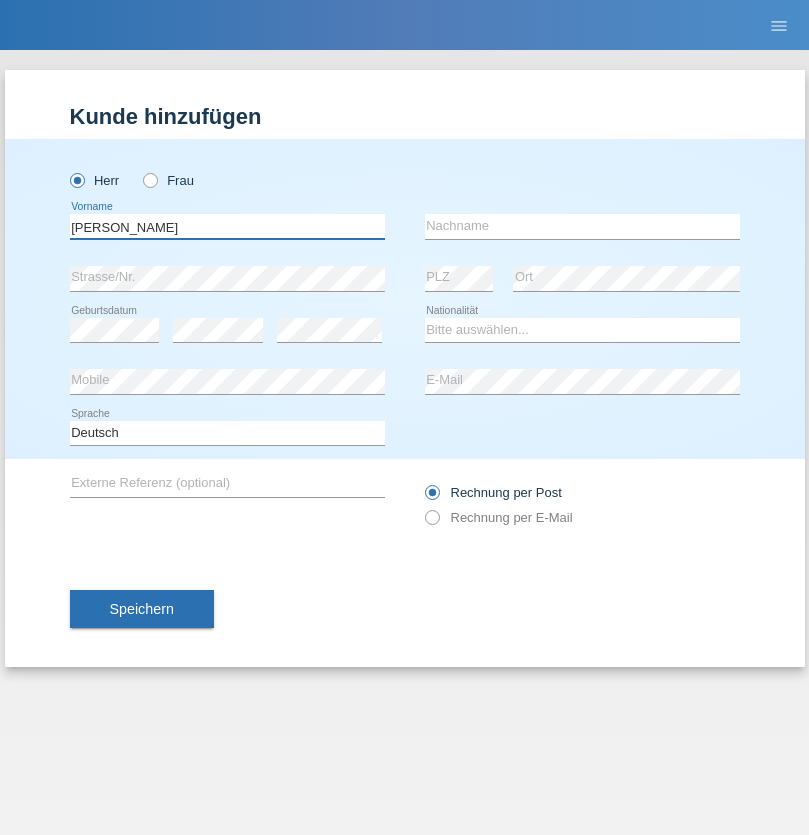 type on "Charles" 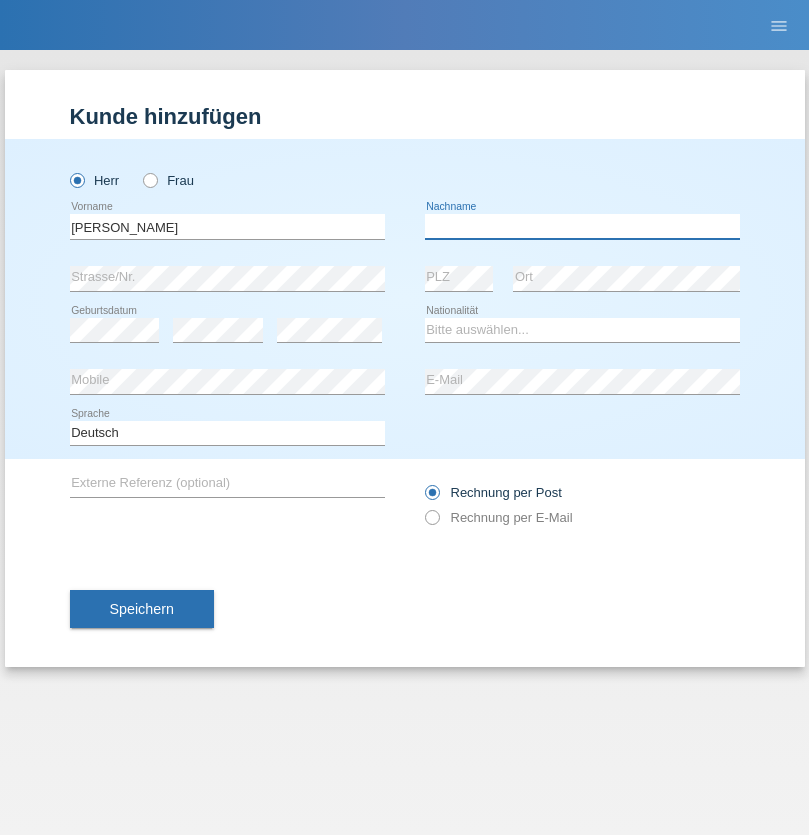 click at bounding box center (582, 226) 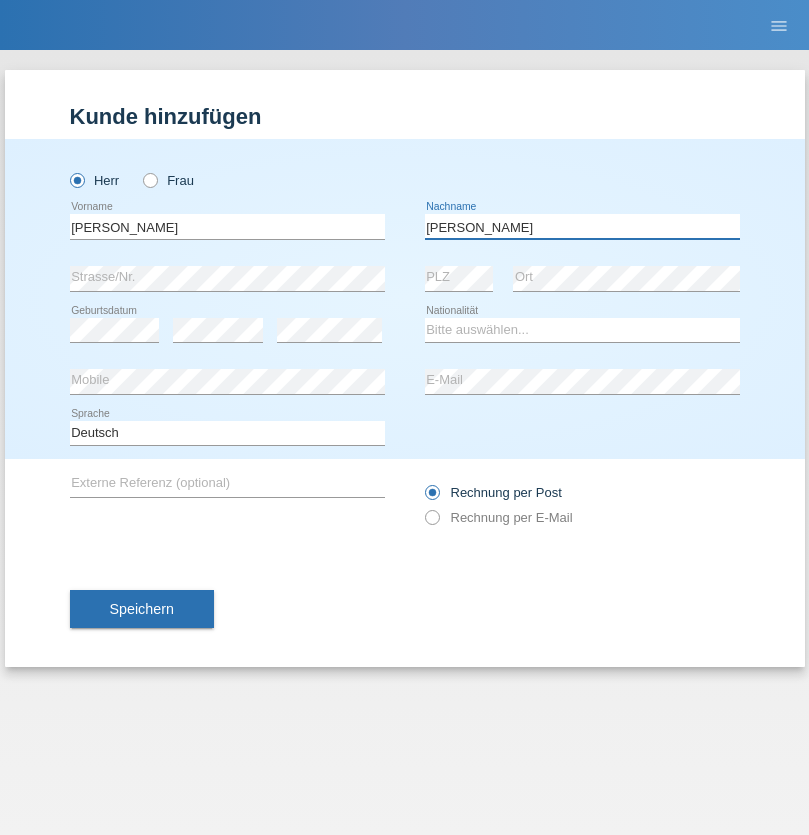 type on "Chetelat" 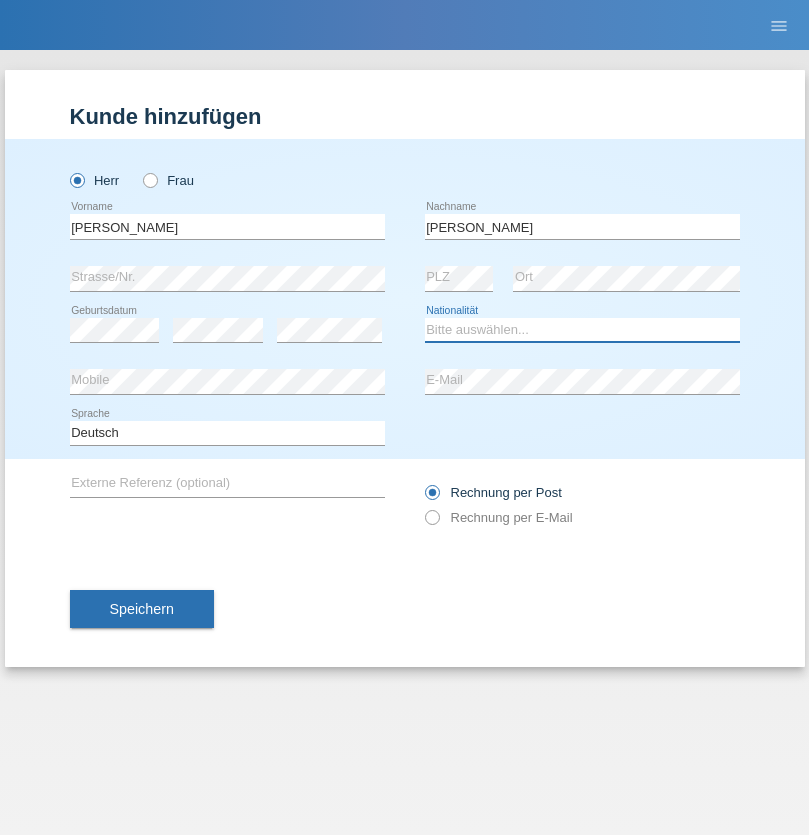 select on "CH" 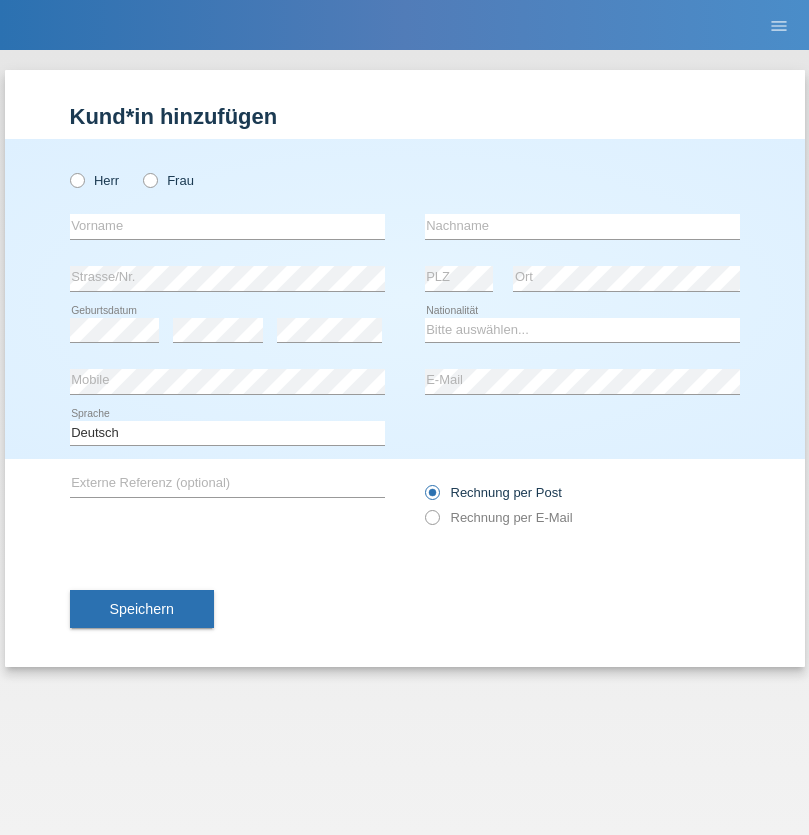 scroll, scrollTop: 0, scrollLeft: 0, axis: both 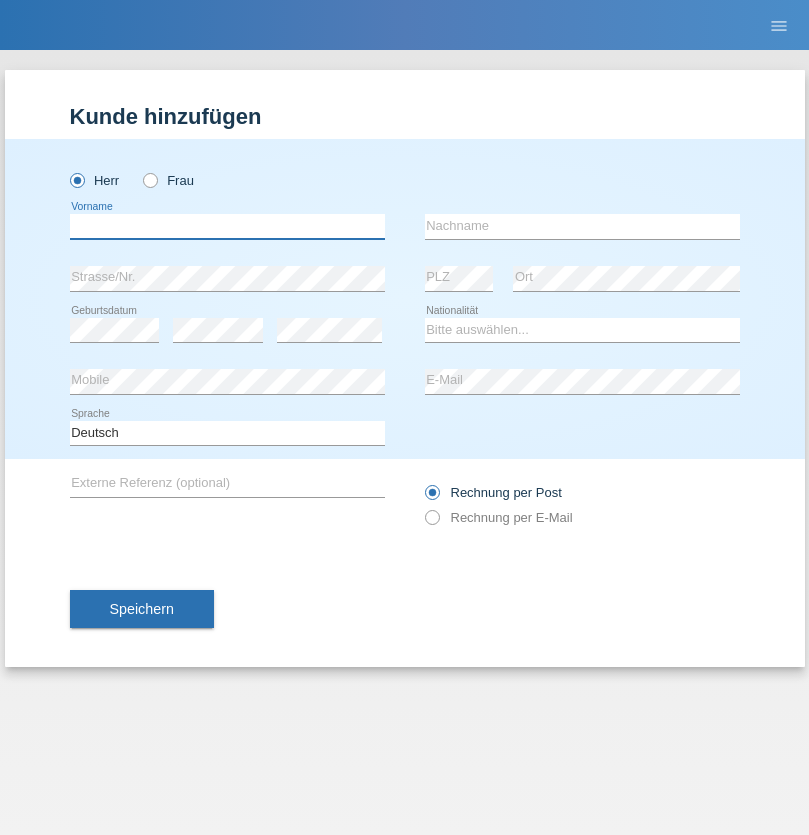 click at bounding box center [227, 226] 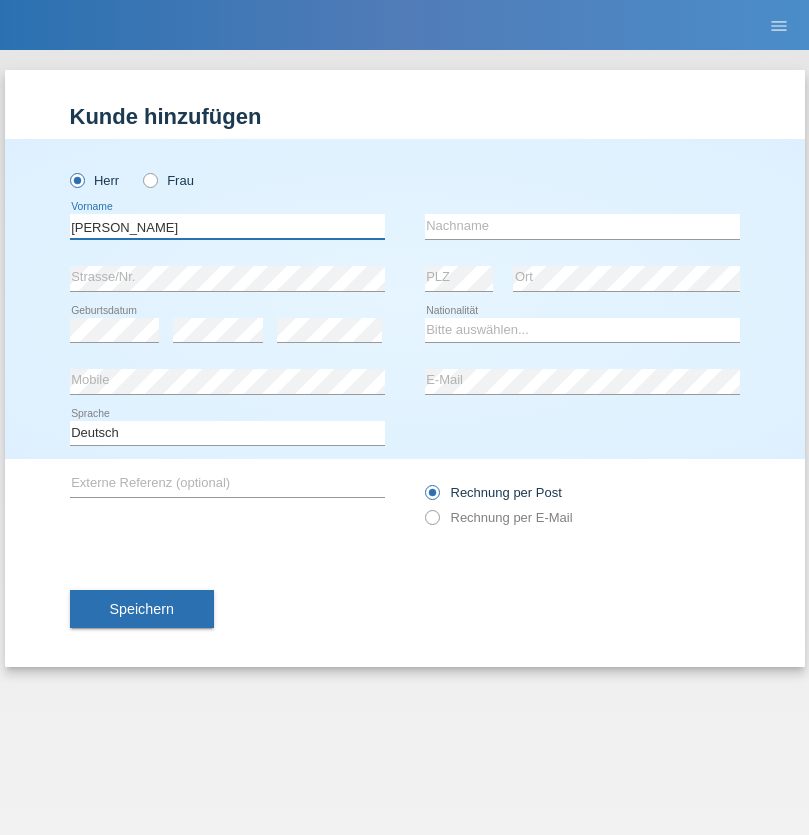 type on "[PERSON_NAME]" 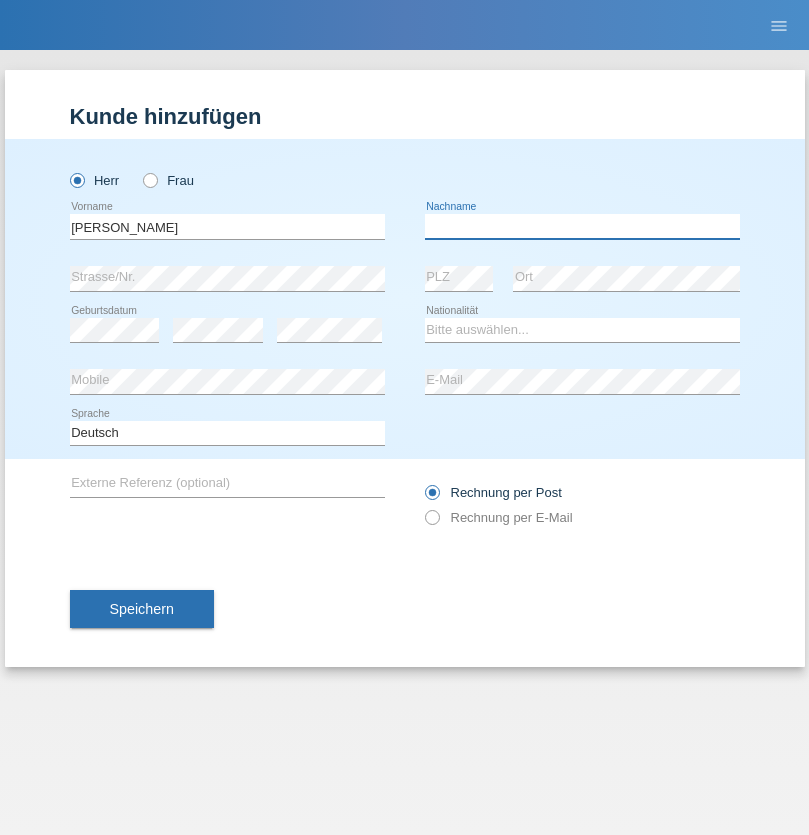 click at bounding box center (582, 226) 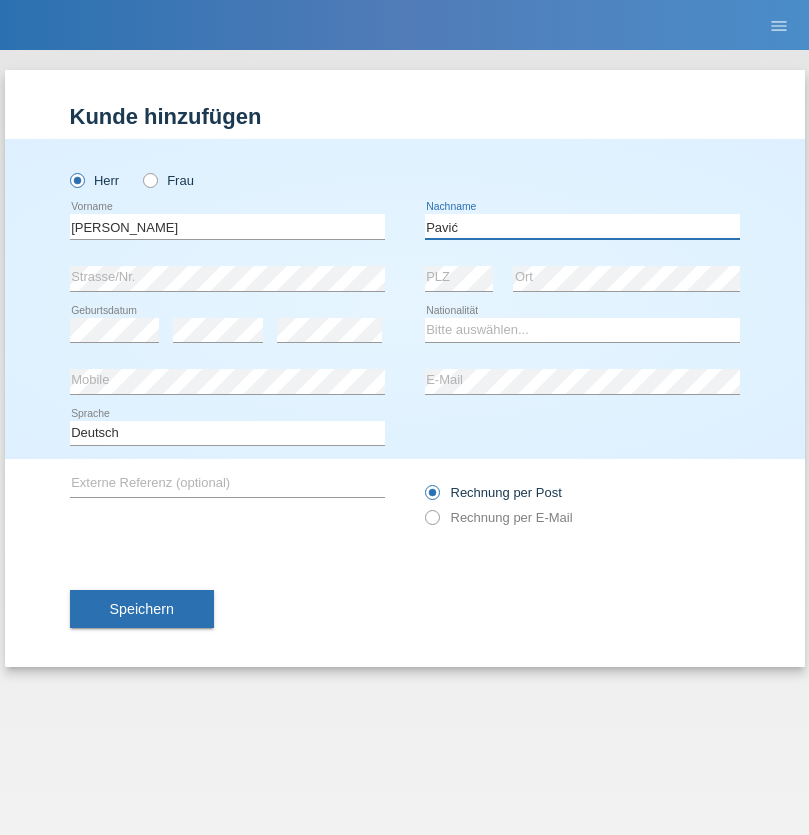 type on "Pavić" 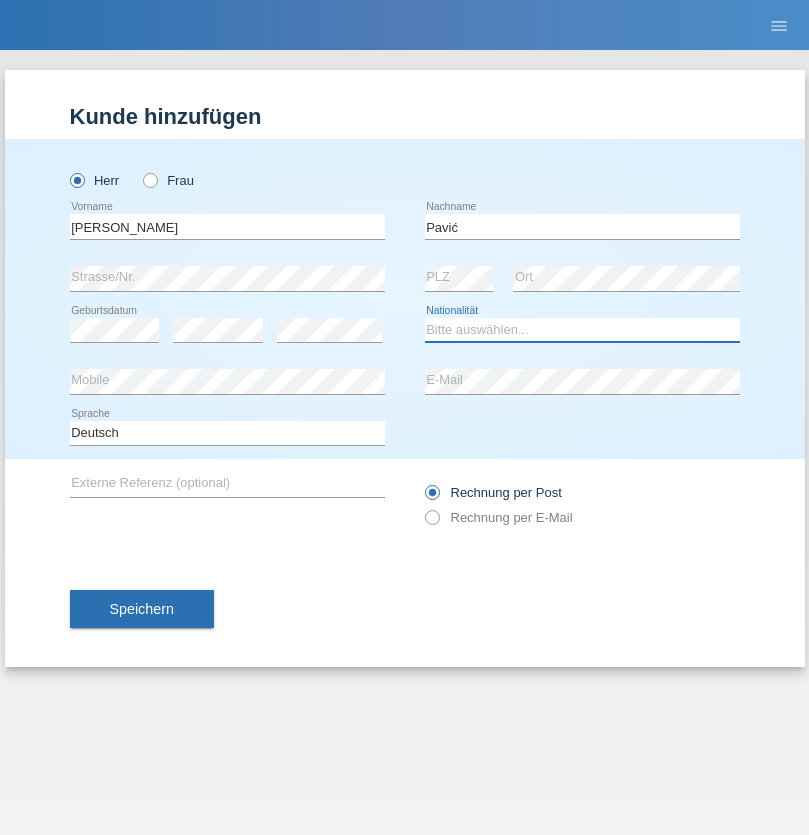 select on "HR" 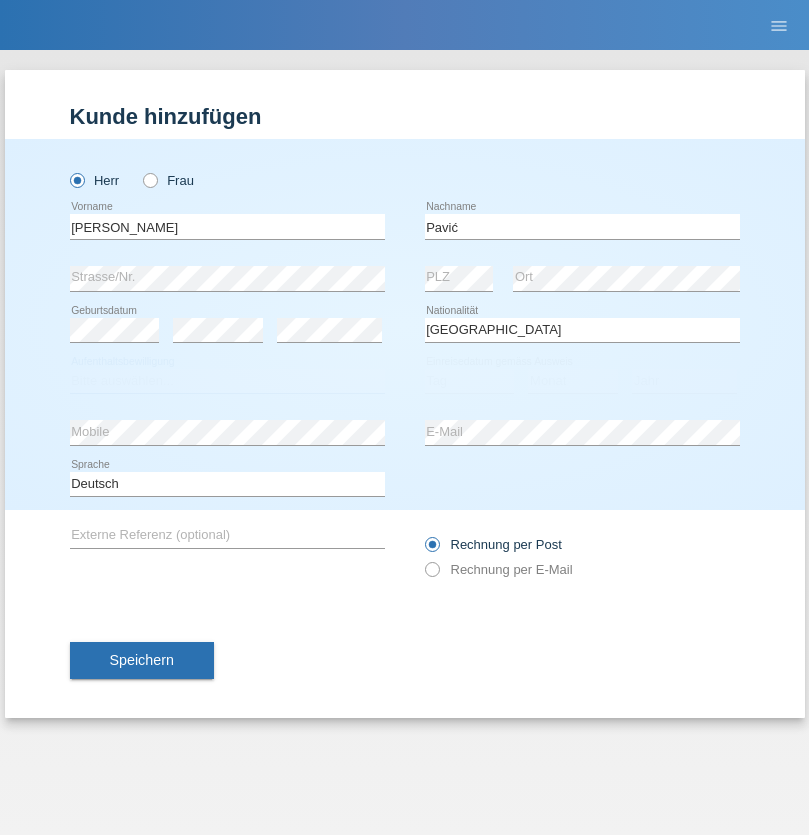 select on "C" 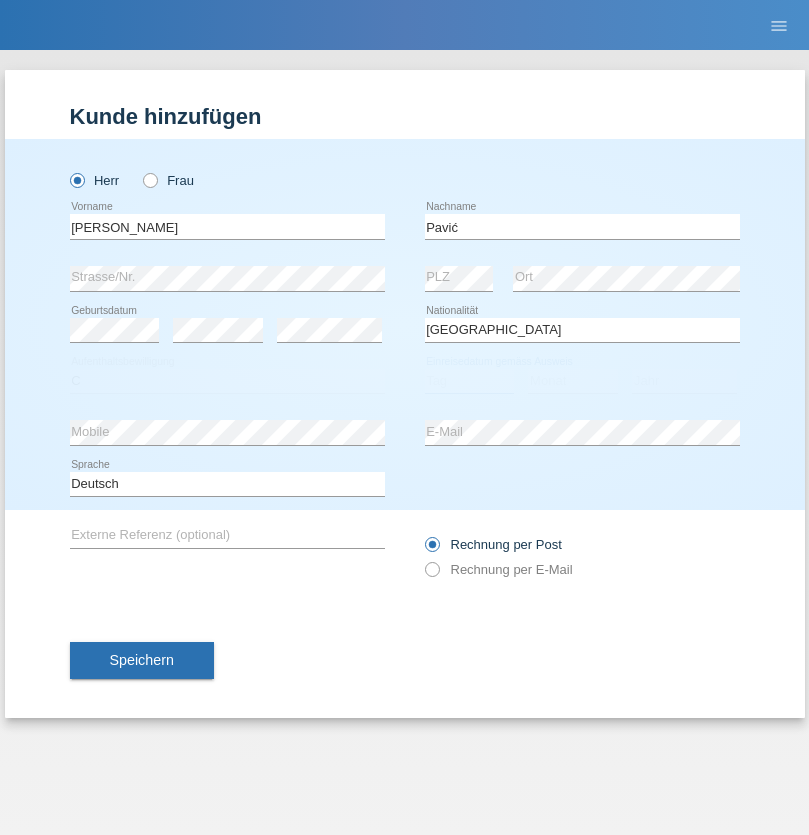 select on "21" 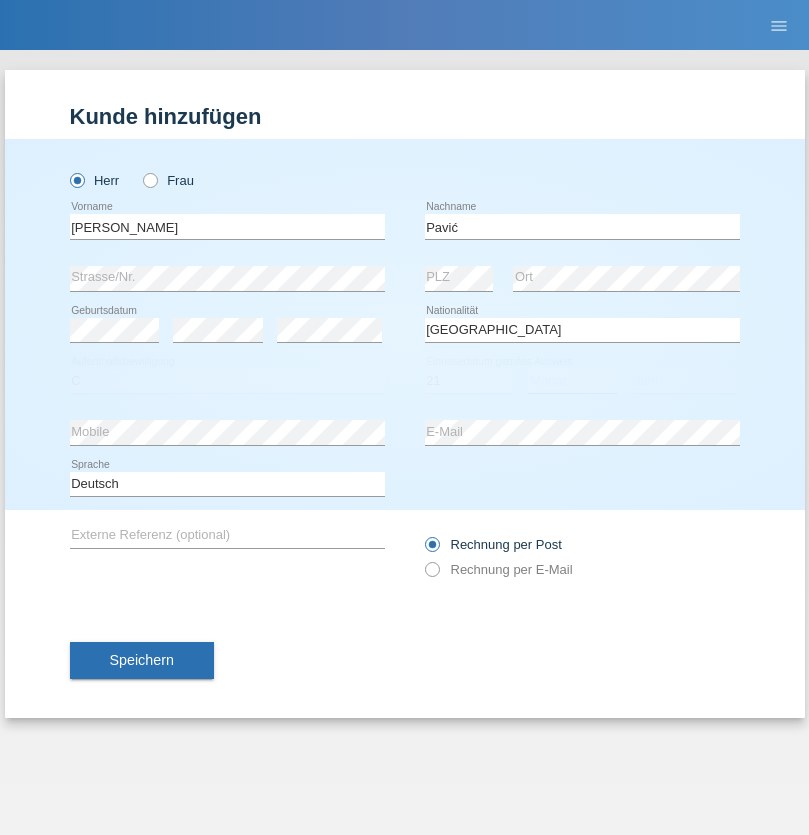 select on "04" 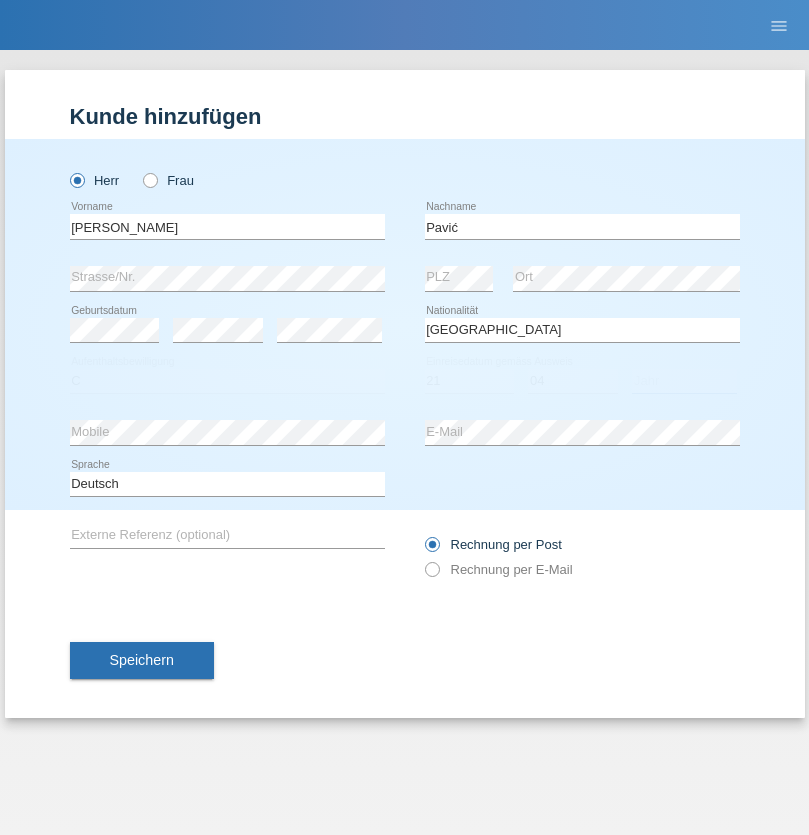 select on "2006" 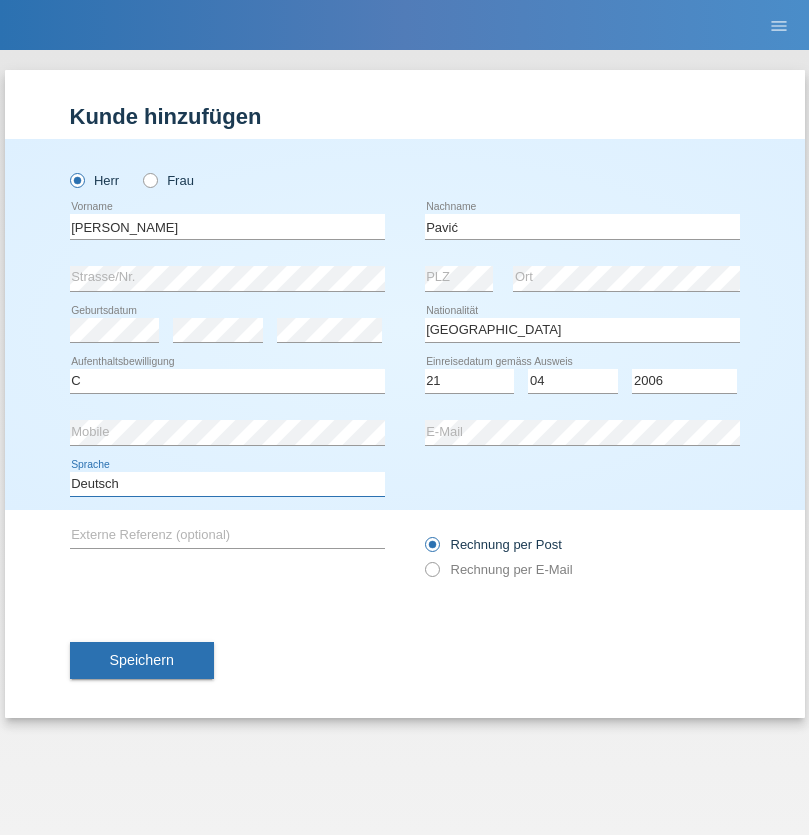 select on "en" 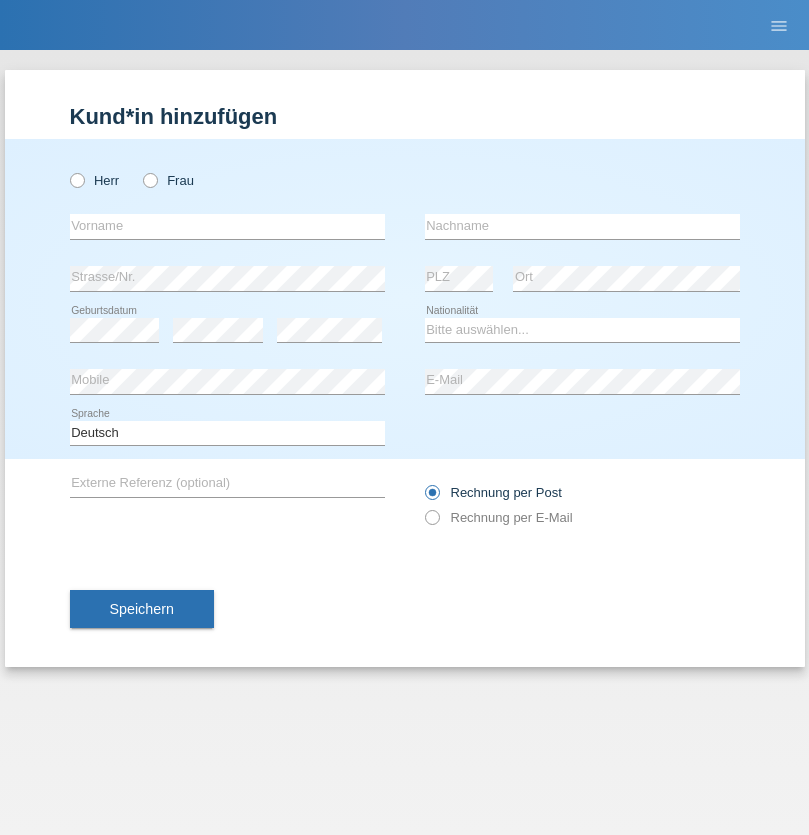 scroll, scrollTop: 0, scrollLeft: 0, axis: both 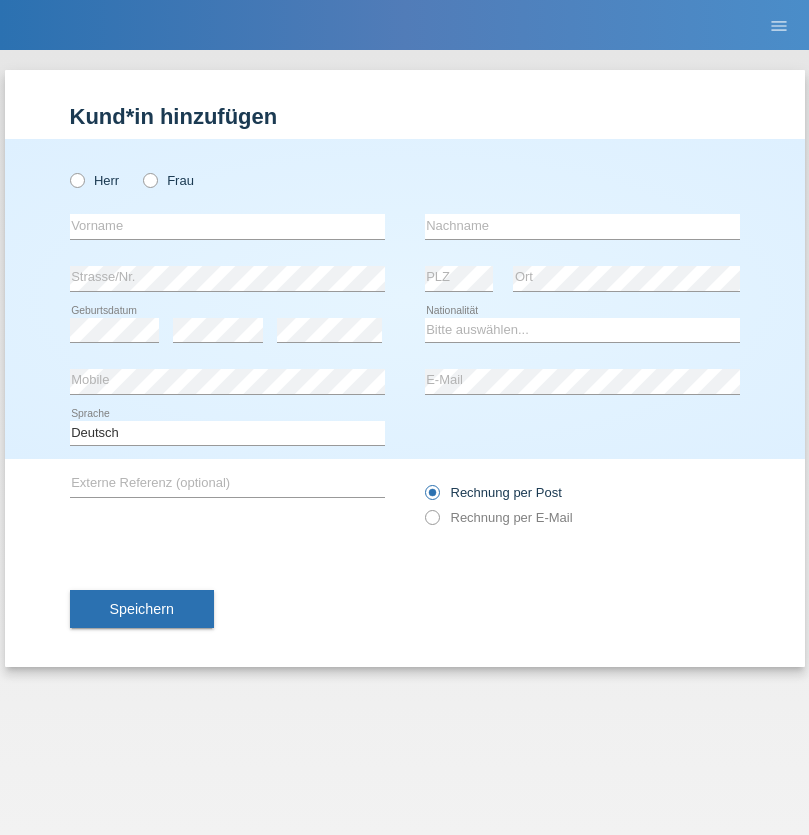 radio on "true" 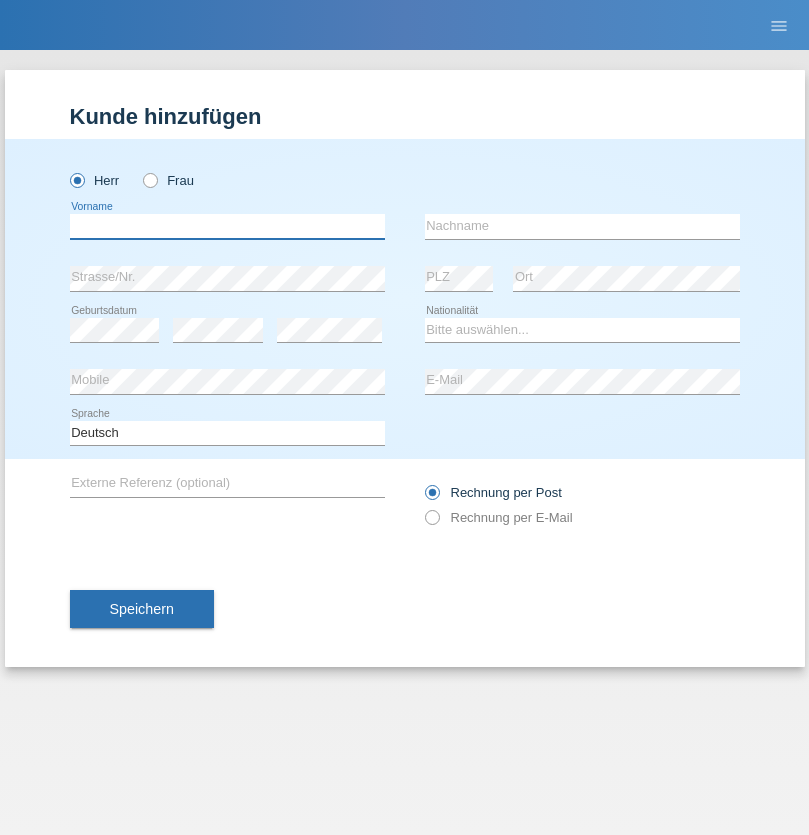 click at bounding box center [227, 226] 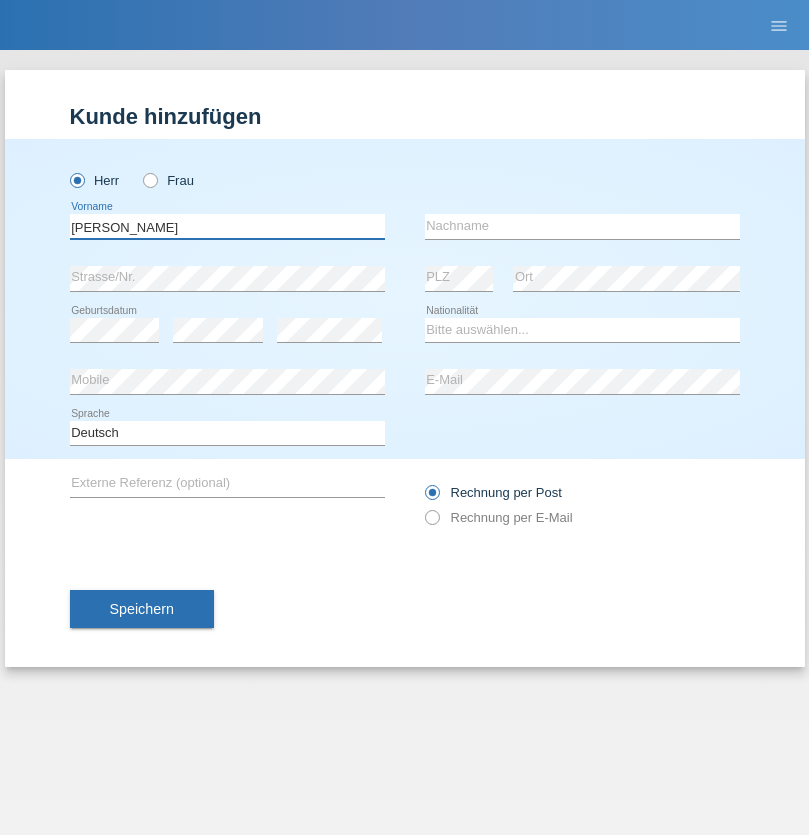 type on "[PERSON_NAME]" 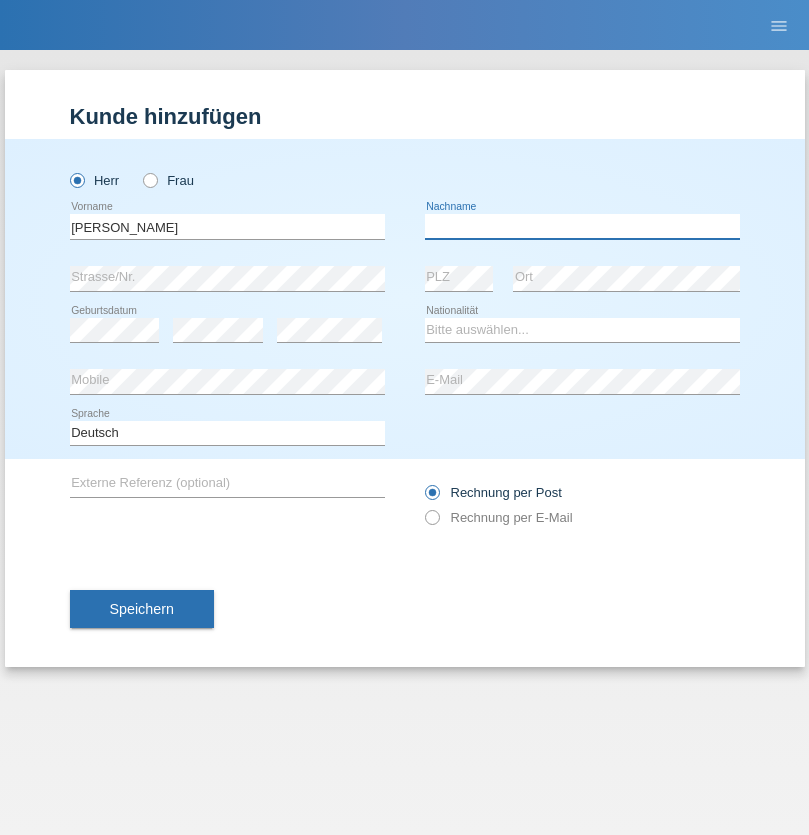click at bounding box center [582, 226] 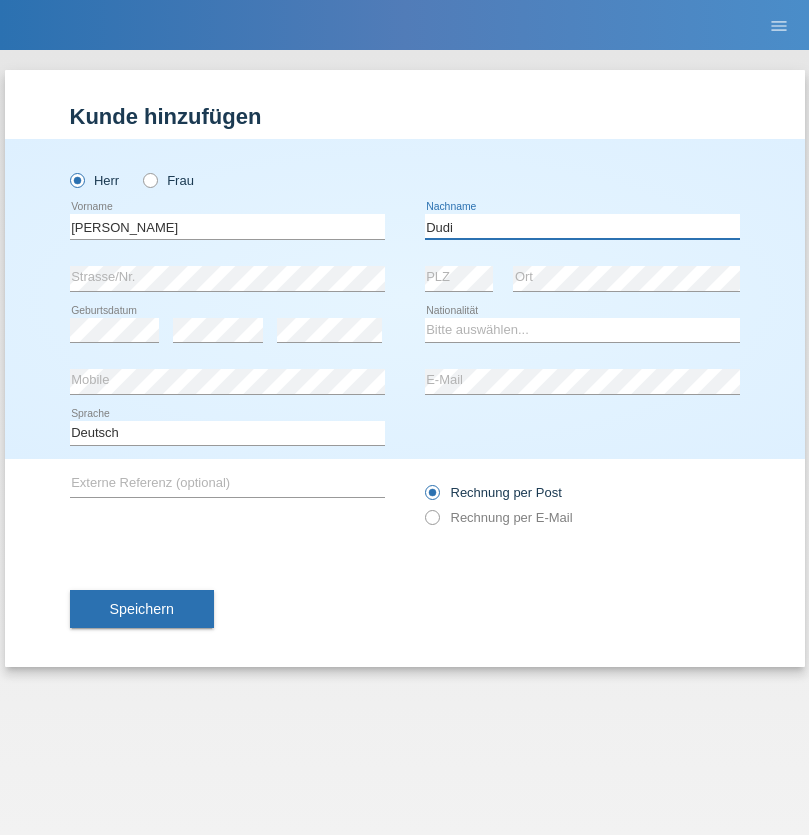 type on "Dudi" 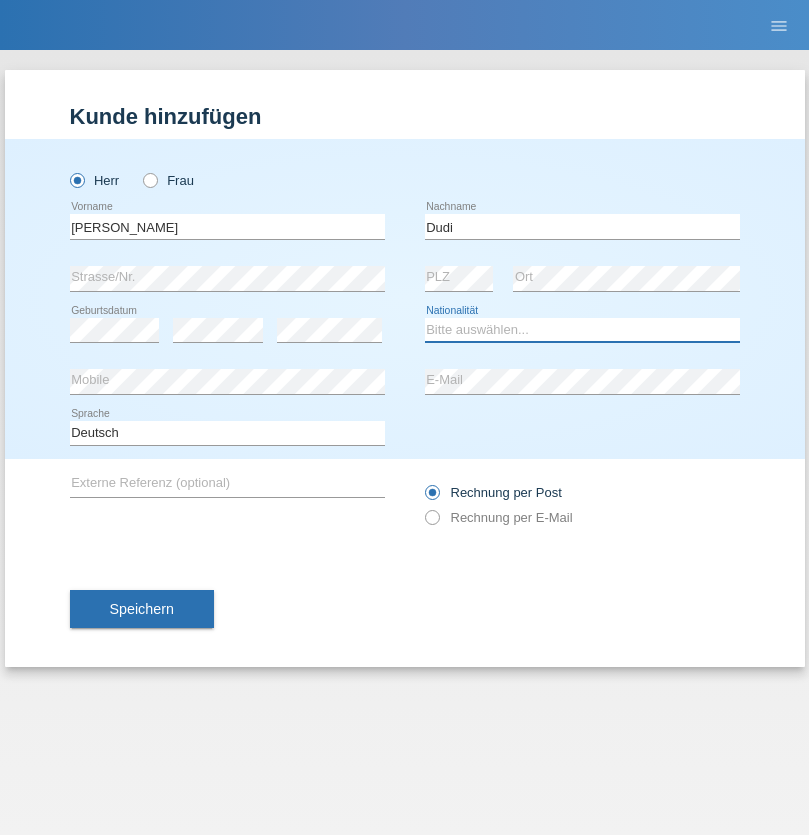 select on "SK" 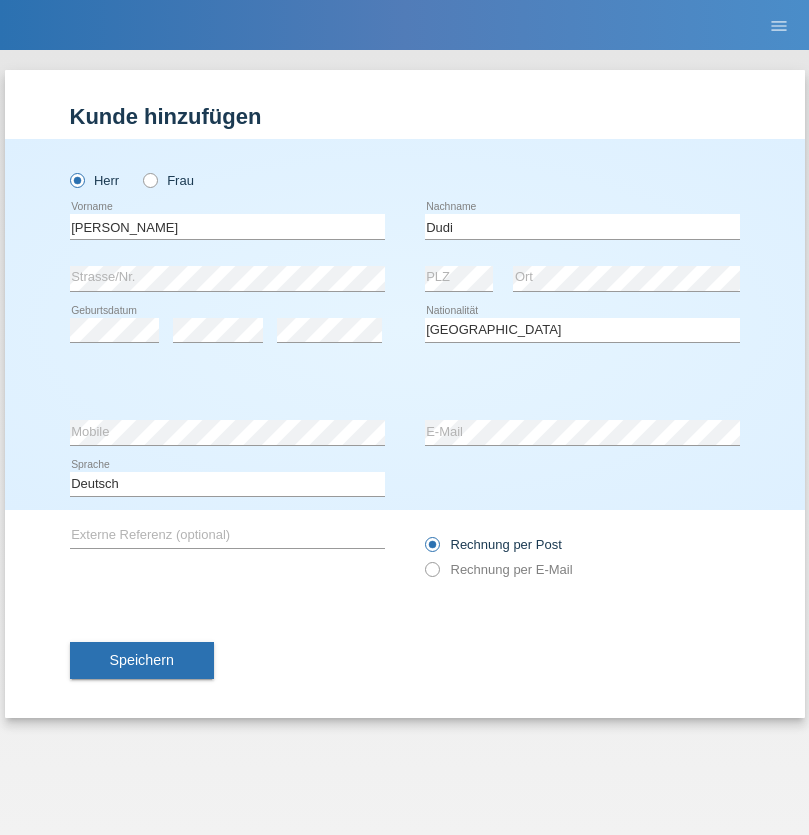 select on "C" 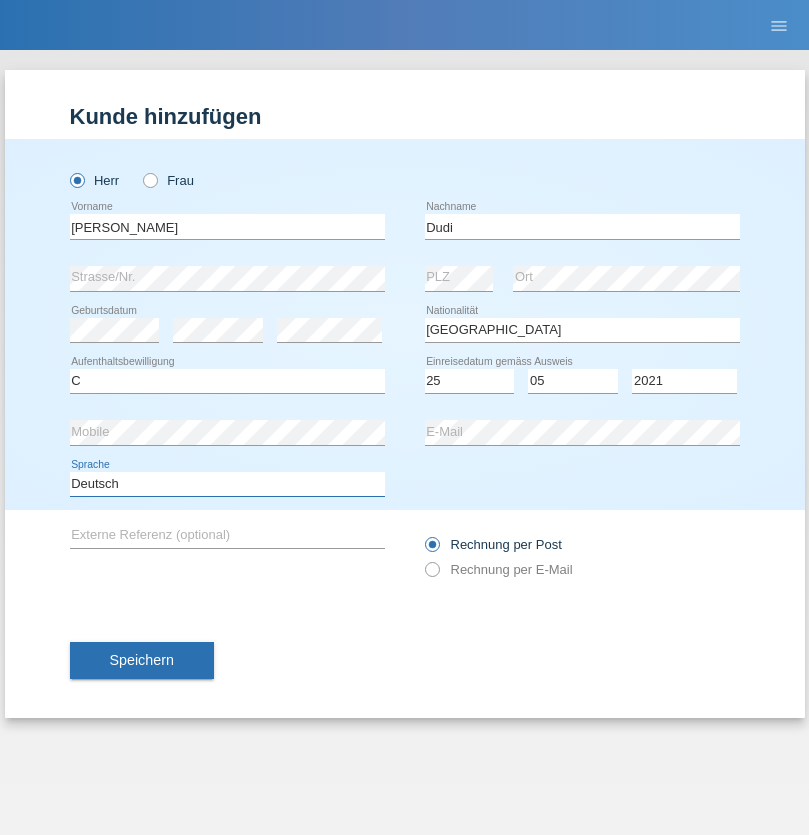 select on "en" 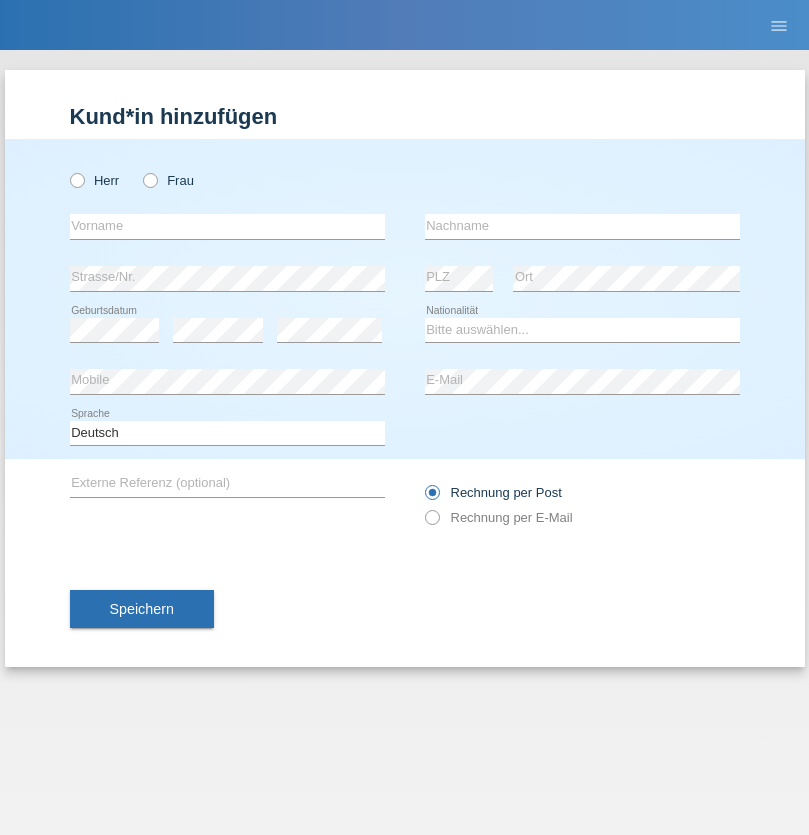 scroll, scrollTop: 0, scrollLeft: 0, axis: both 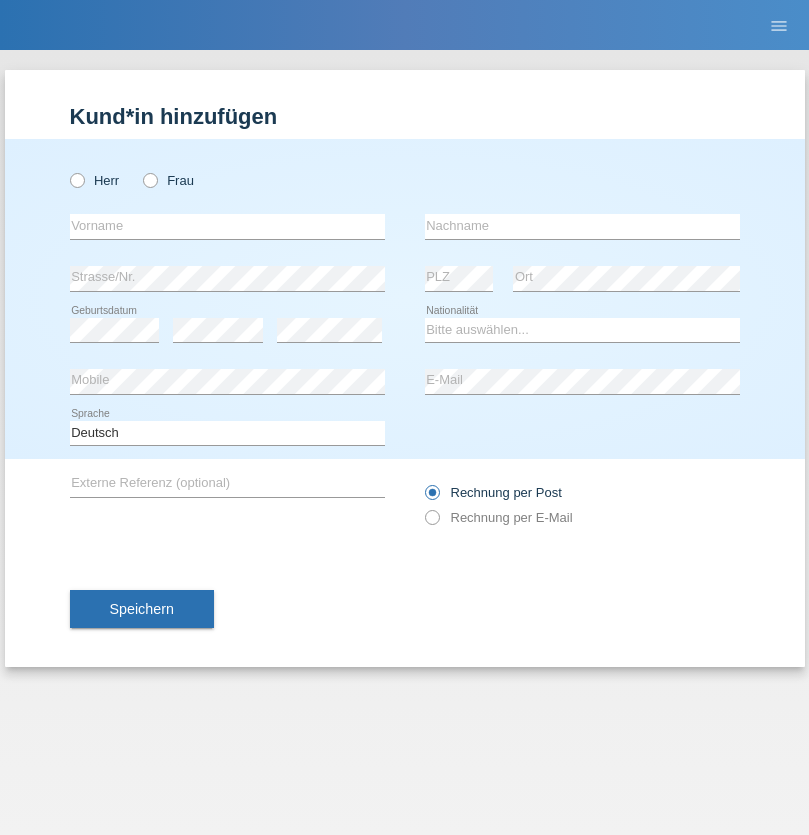 radio on "true" 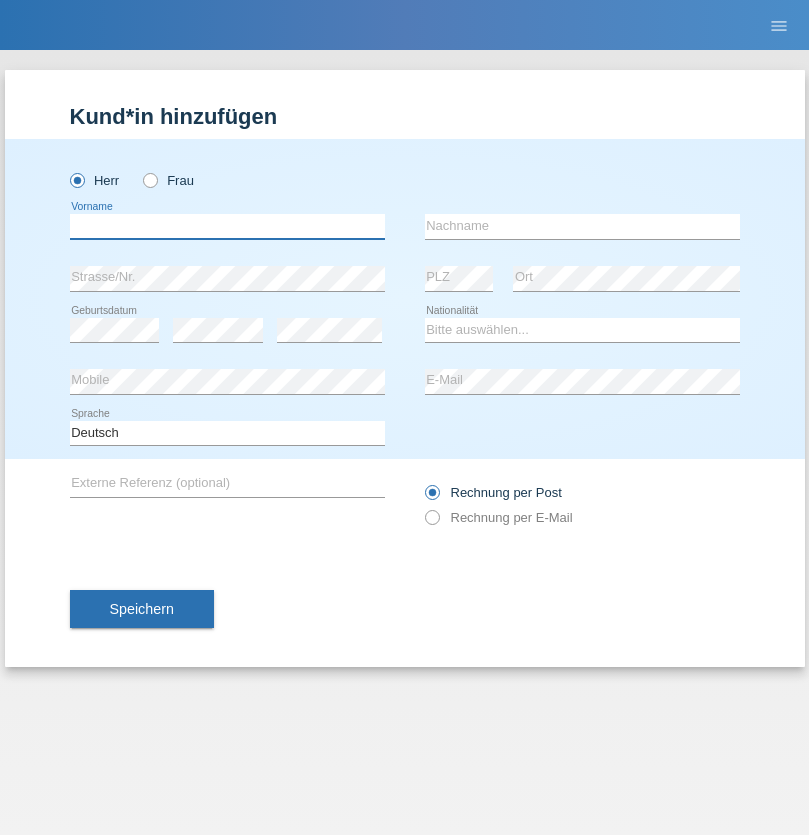 click at bounding box center [227, 226] 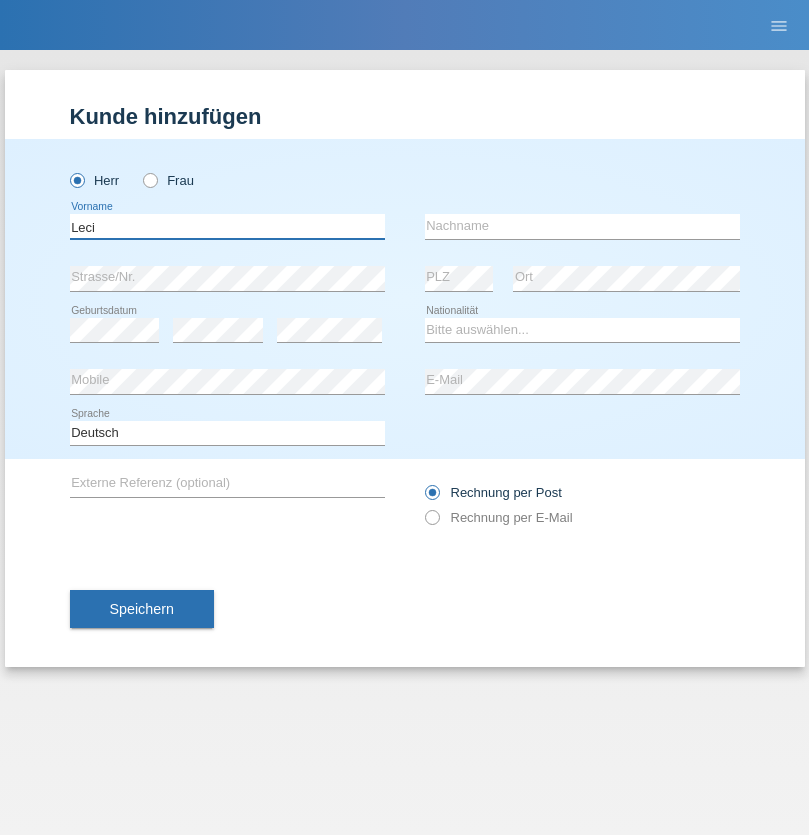 type on "Leci" 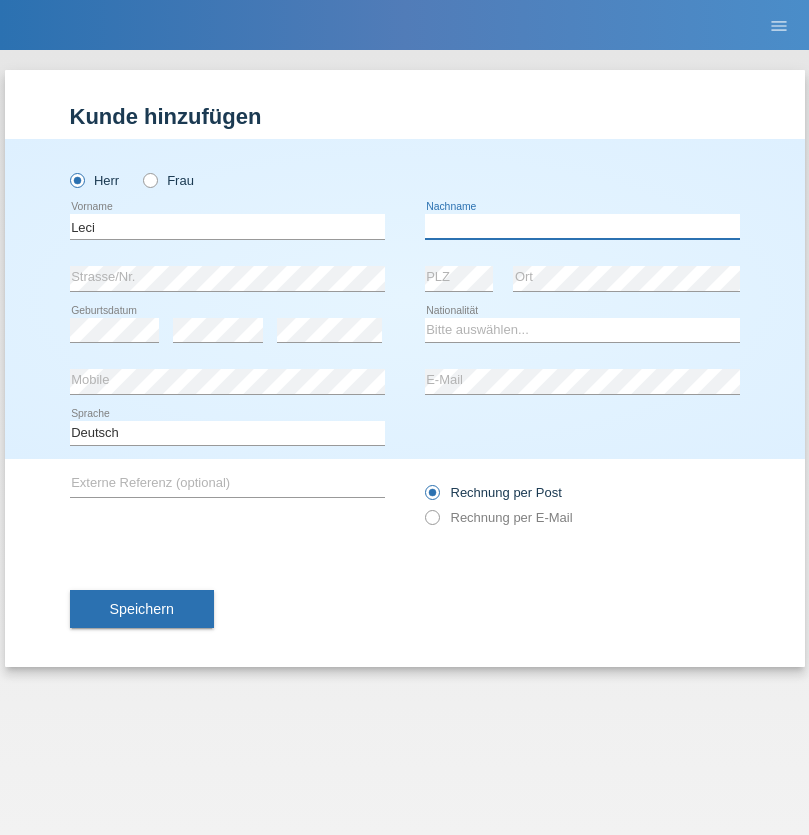 click at bounding box center (582, 226) 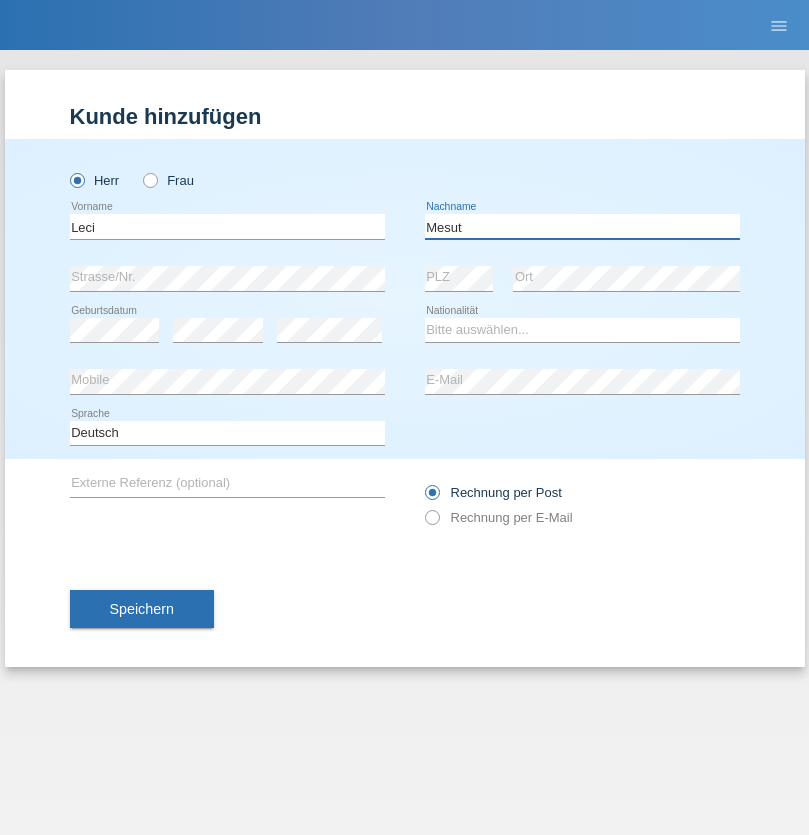 type on "Mesut" 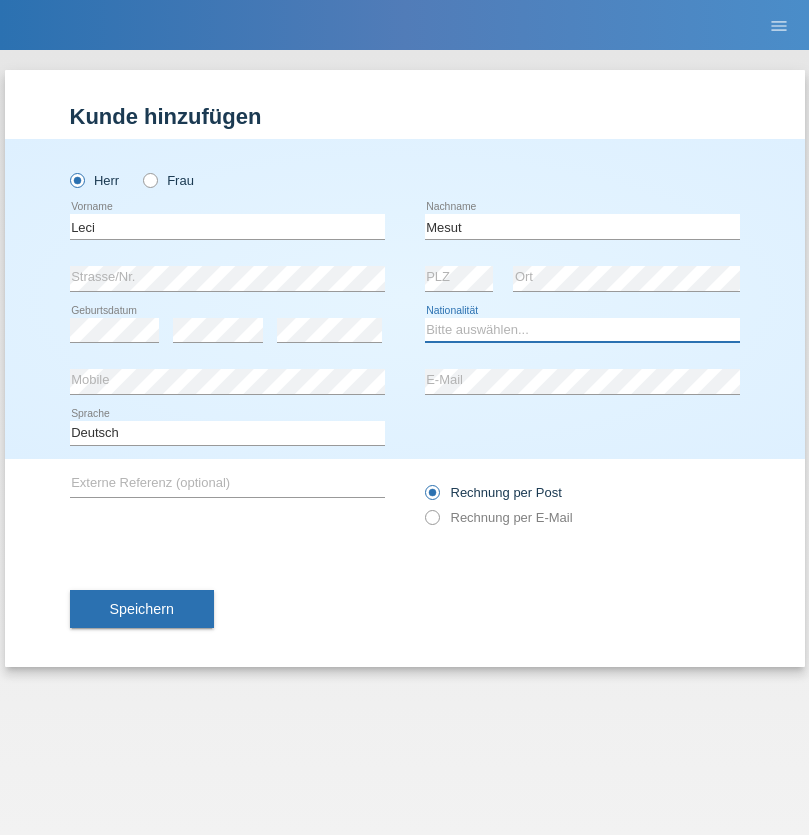 select on "XK" 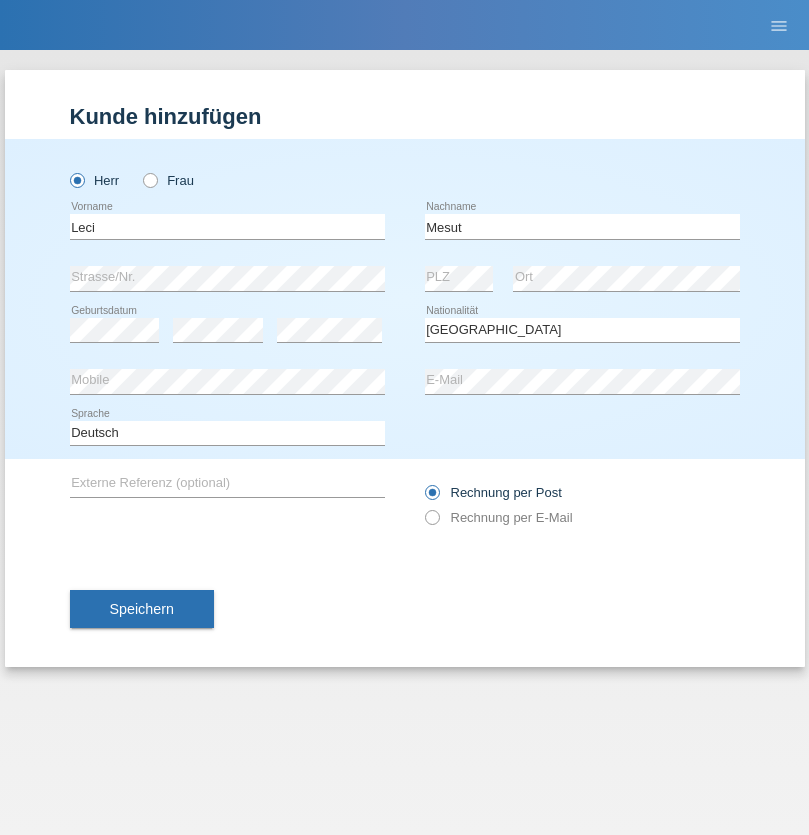 select on "C" 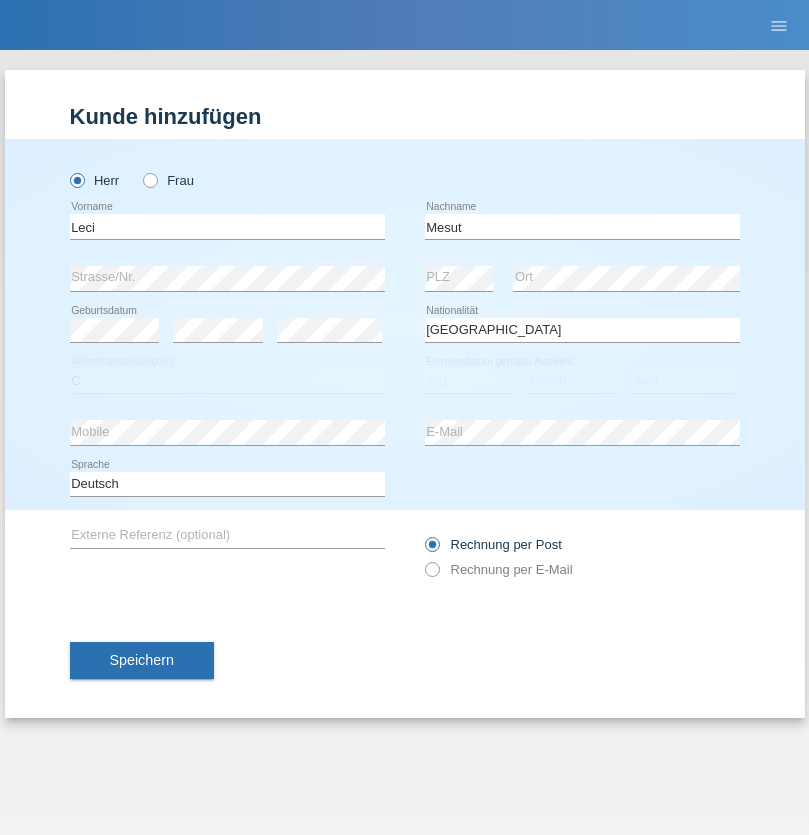 select on "15" 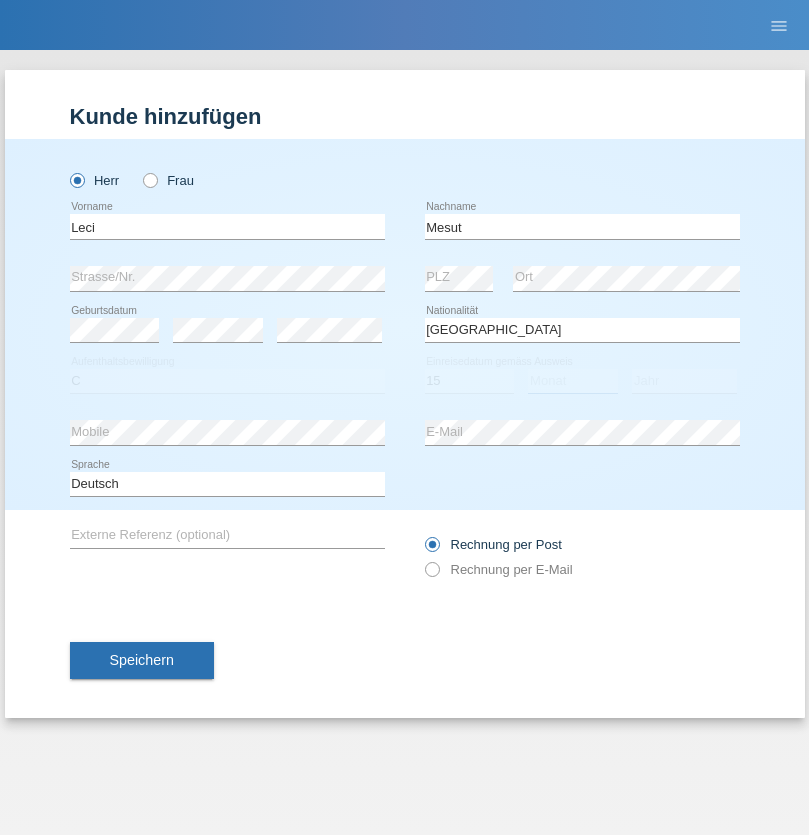 select on "07" 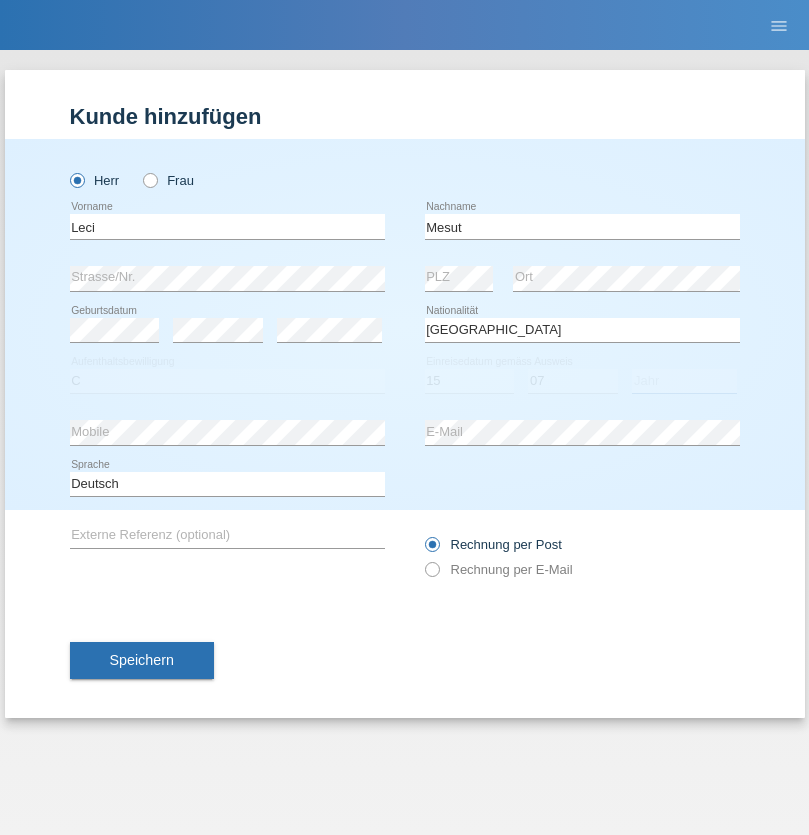 select on "2021" 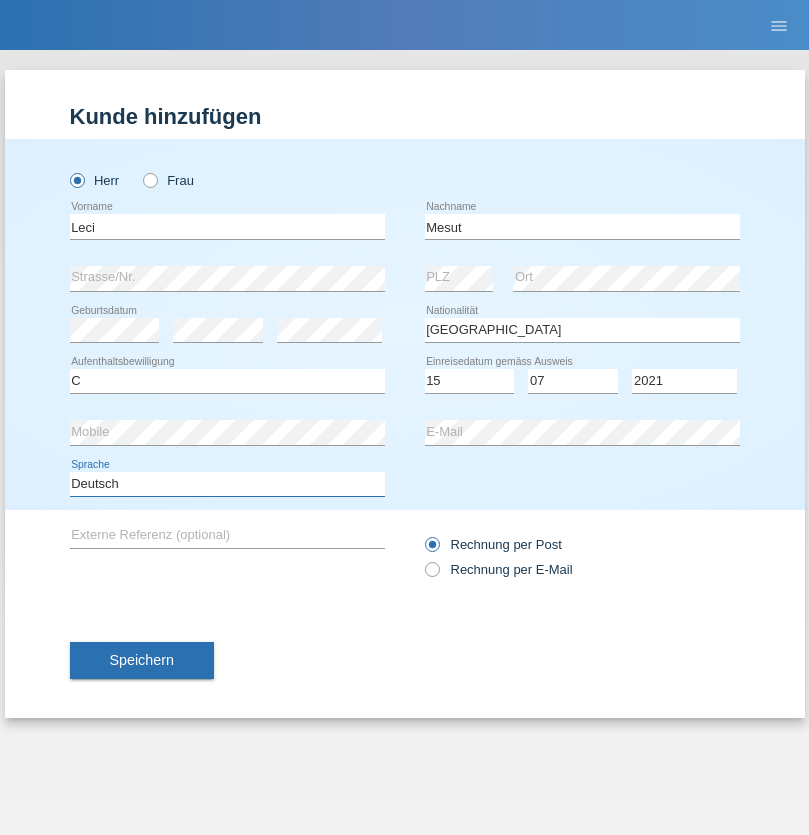 select on "en" 